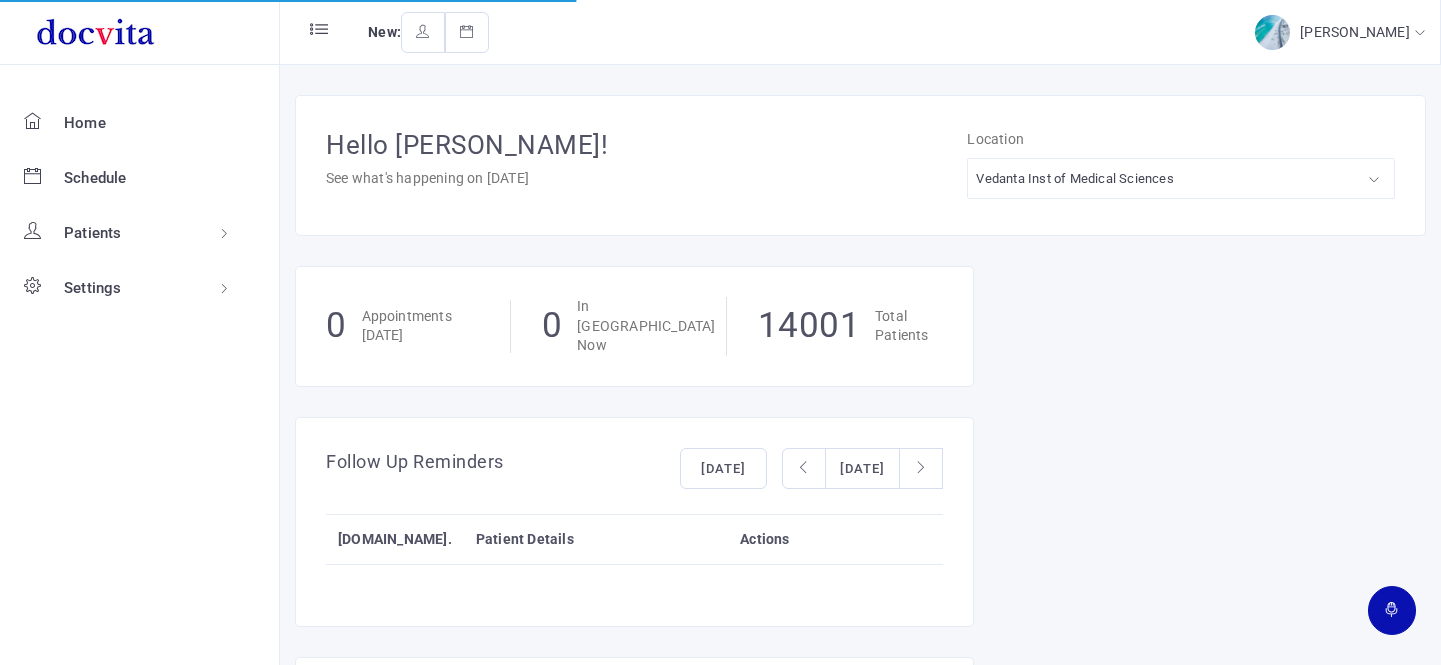 scroll, scrollTop: 0, scrollLeft: 0, axis: both 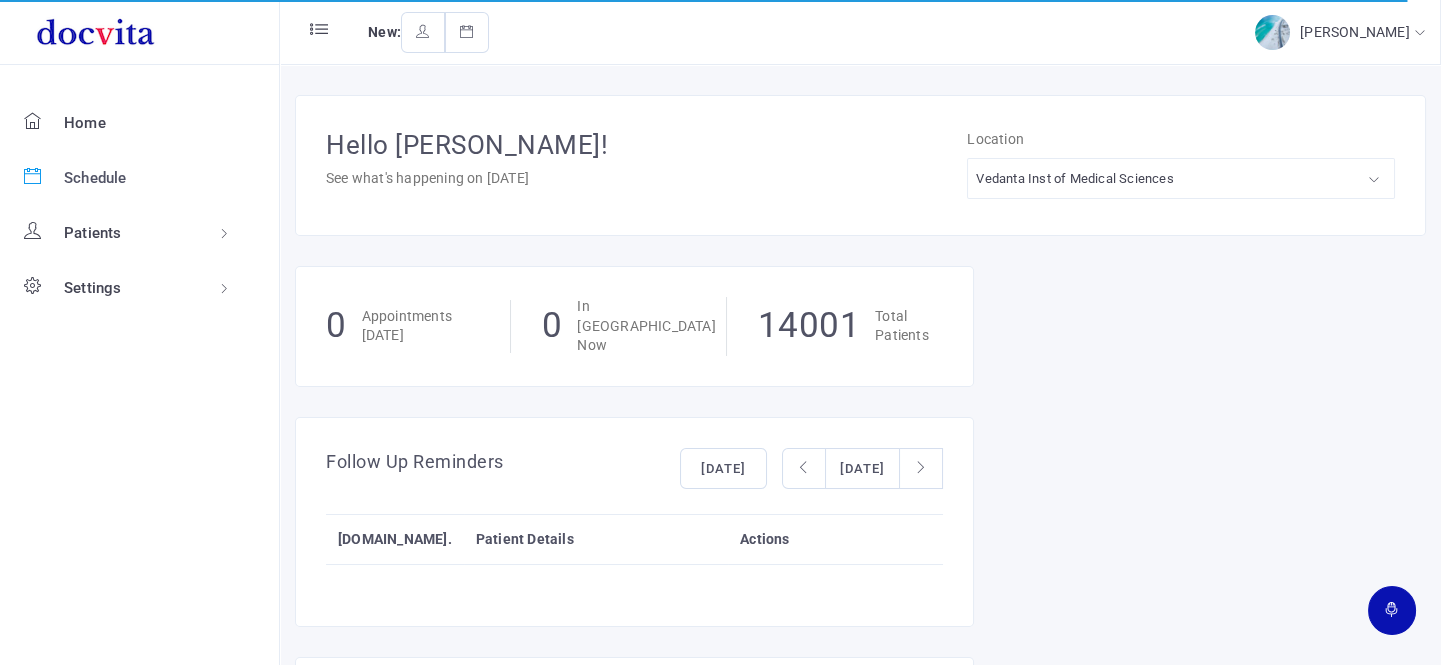 click on "Schedule" 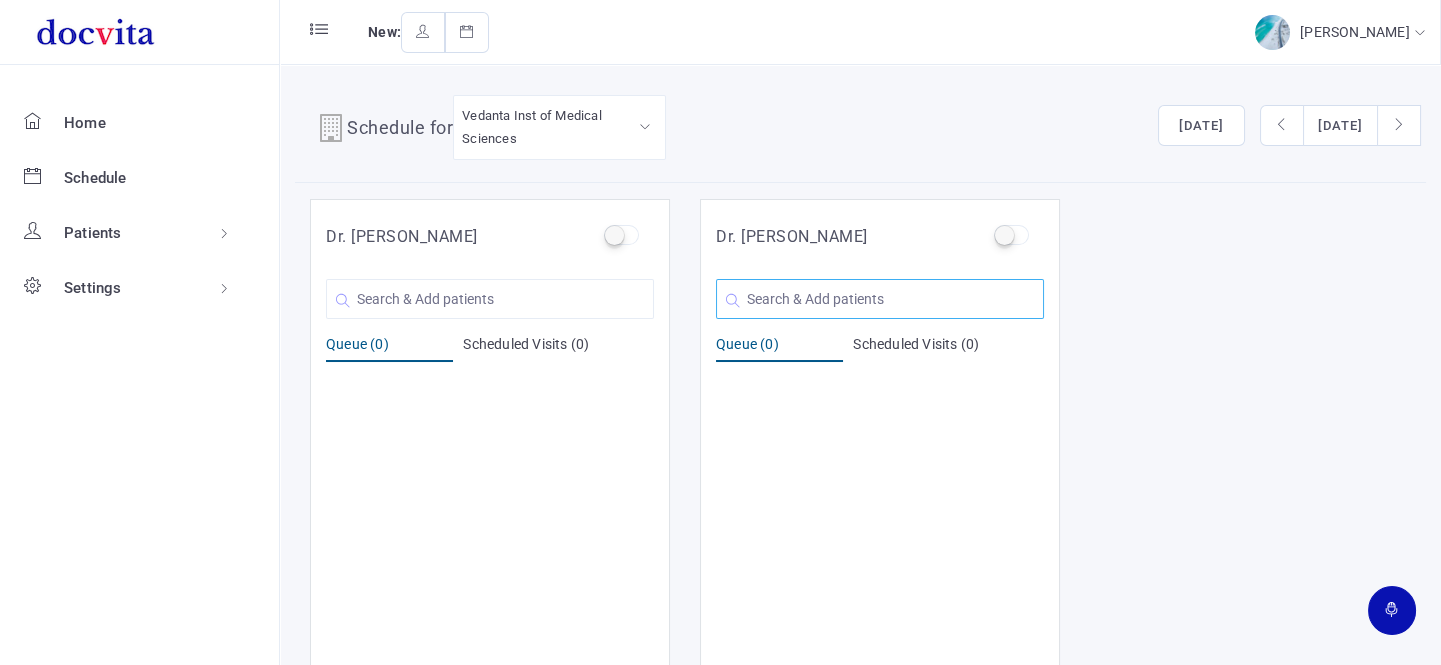 click 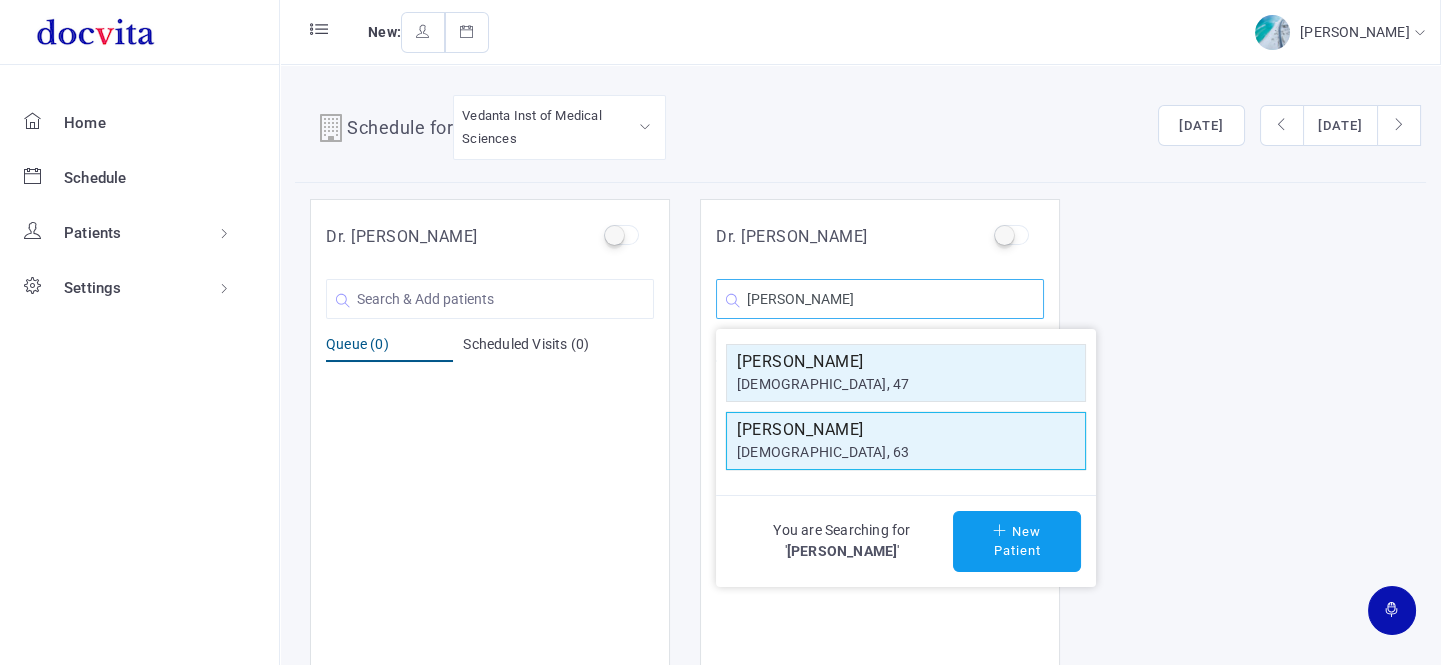 type on "[PERSON_NAME]" 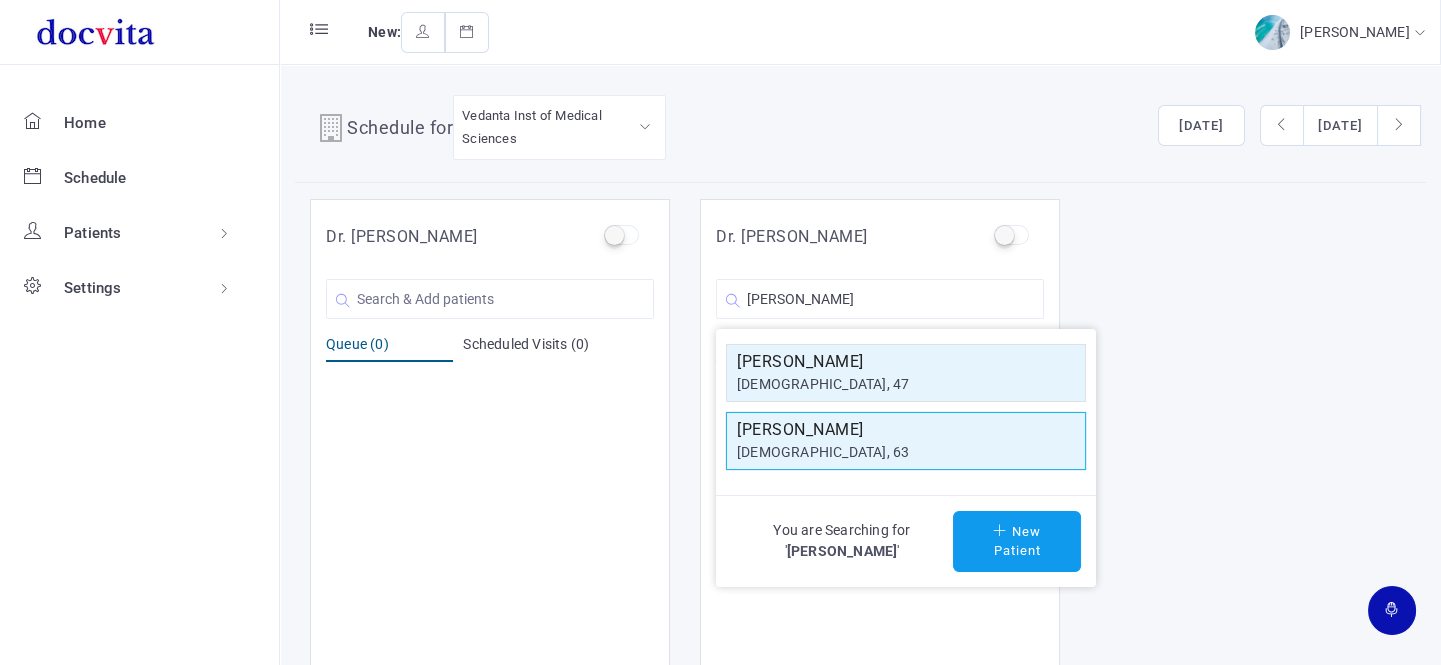 click on "[DEMOGRAPHIC_DATA], 63" 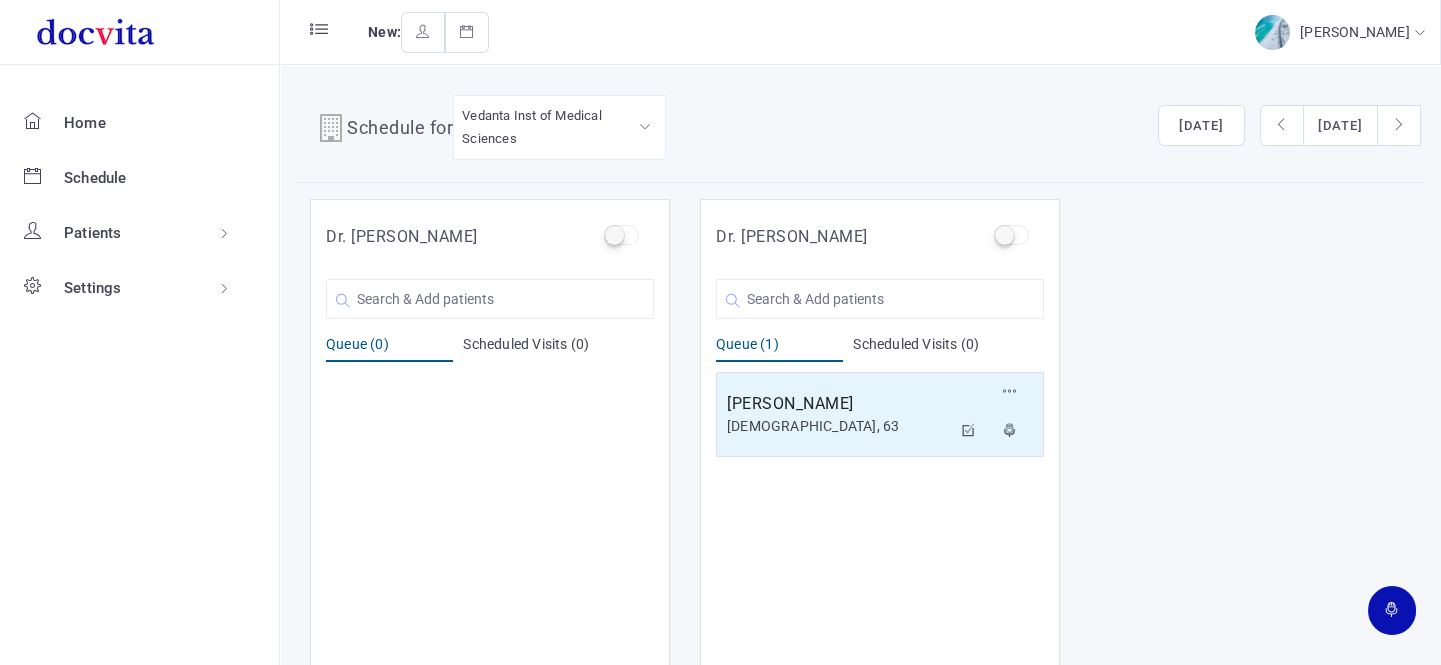 click on "[DEMOGRAPHIC_DATA], 63" at bounding box center [839, 426] 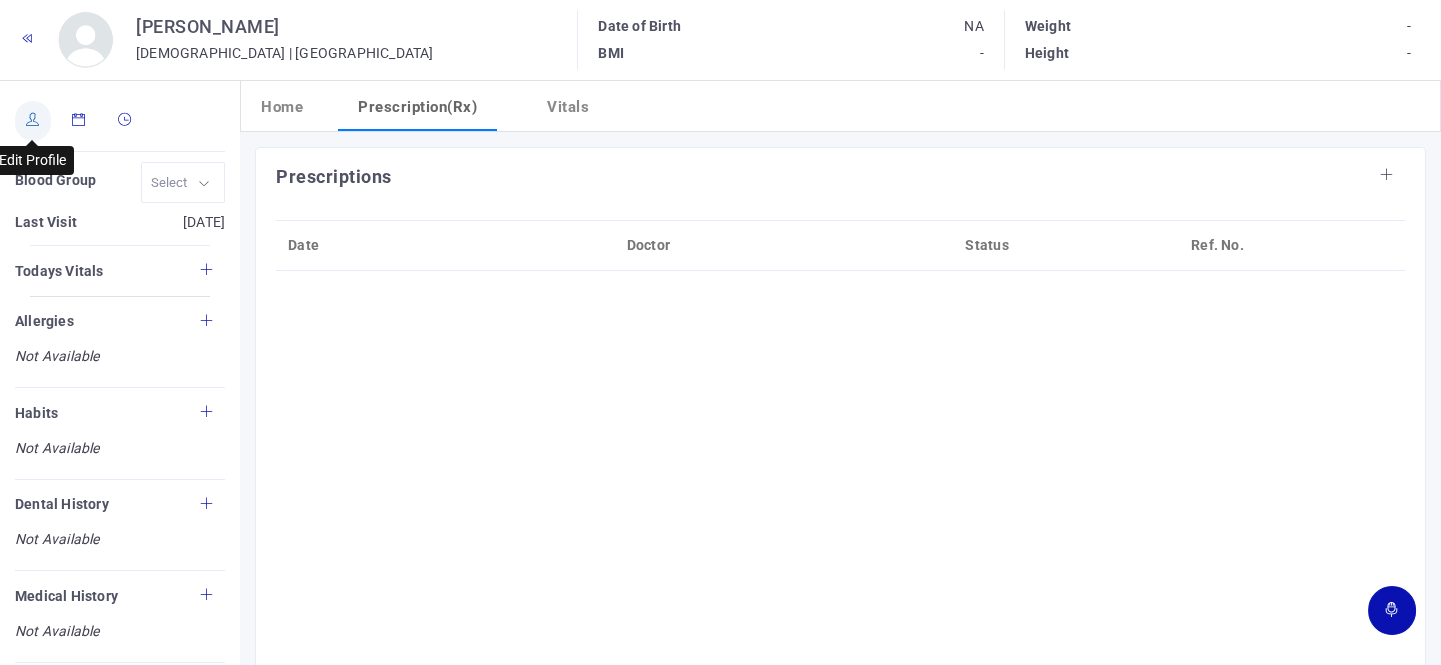 click at bounding box center (33, 119) 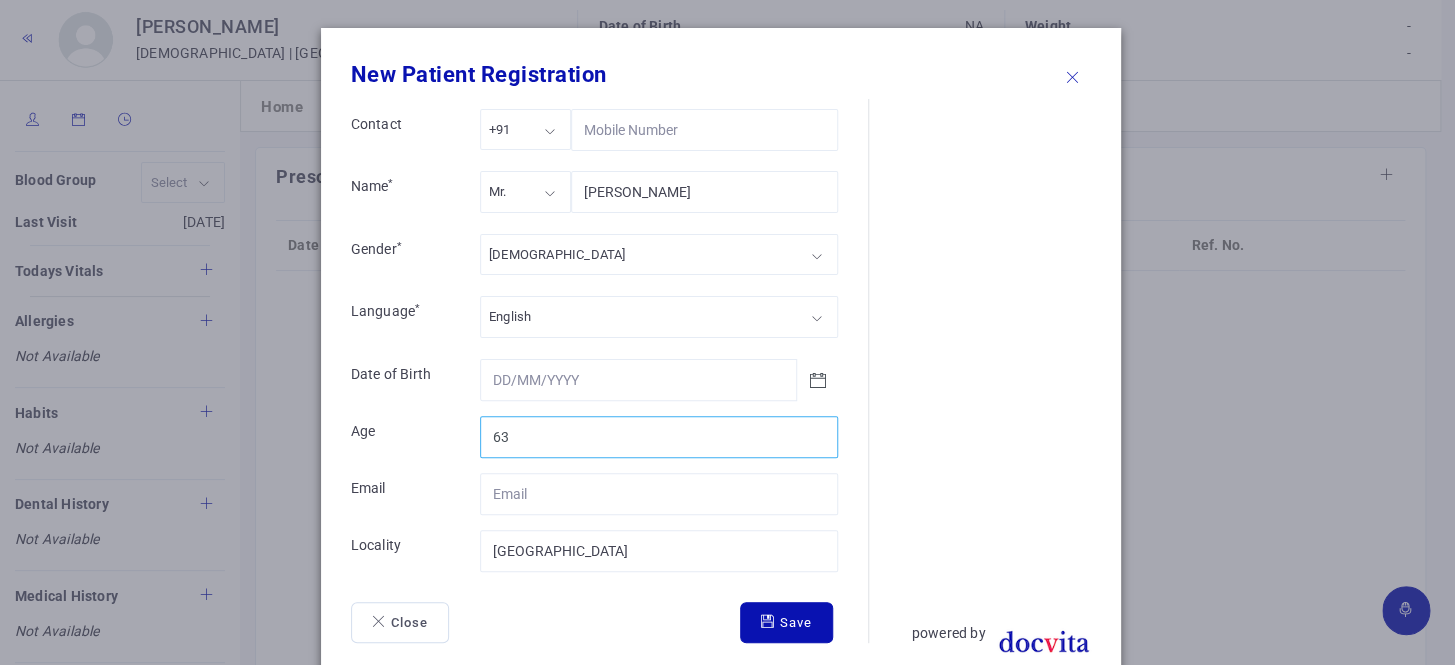 click on "63" at bounding box center [659, 437] 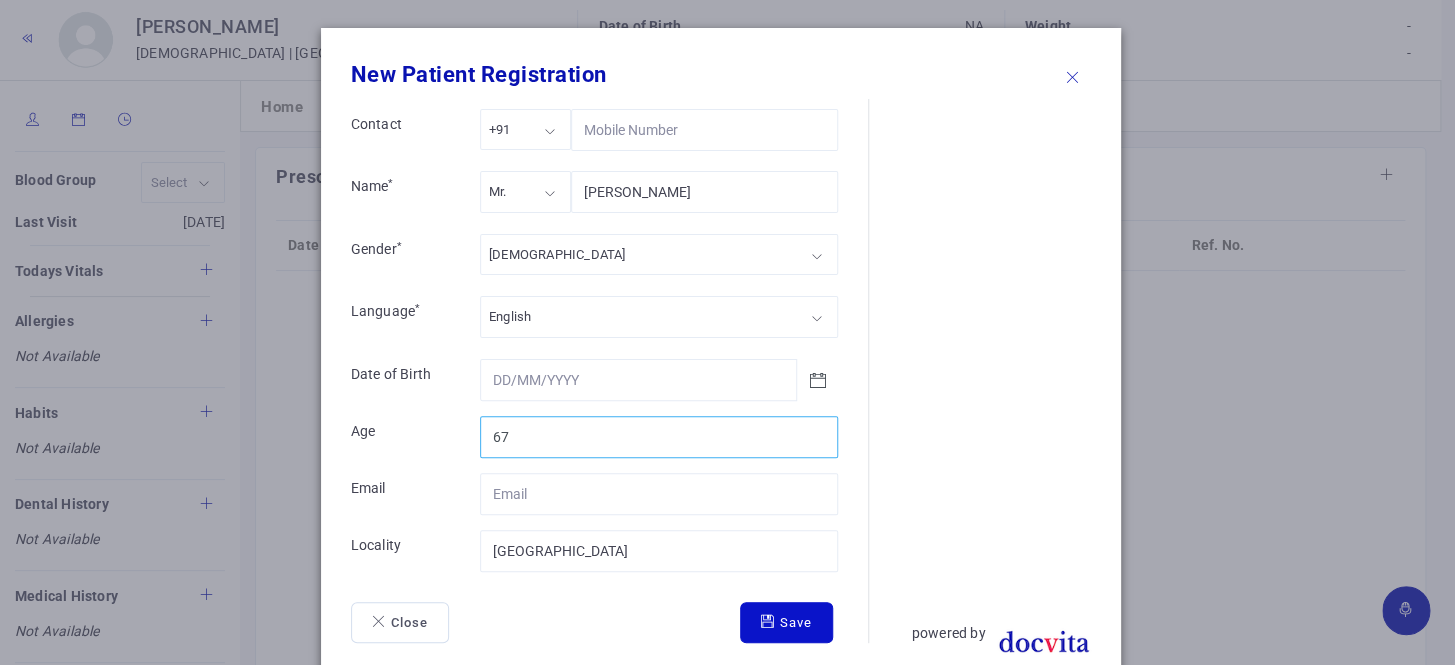 type on "67" 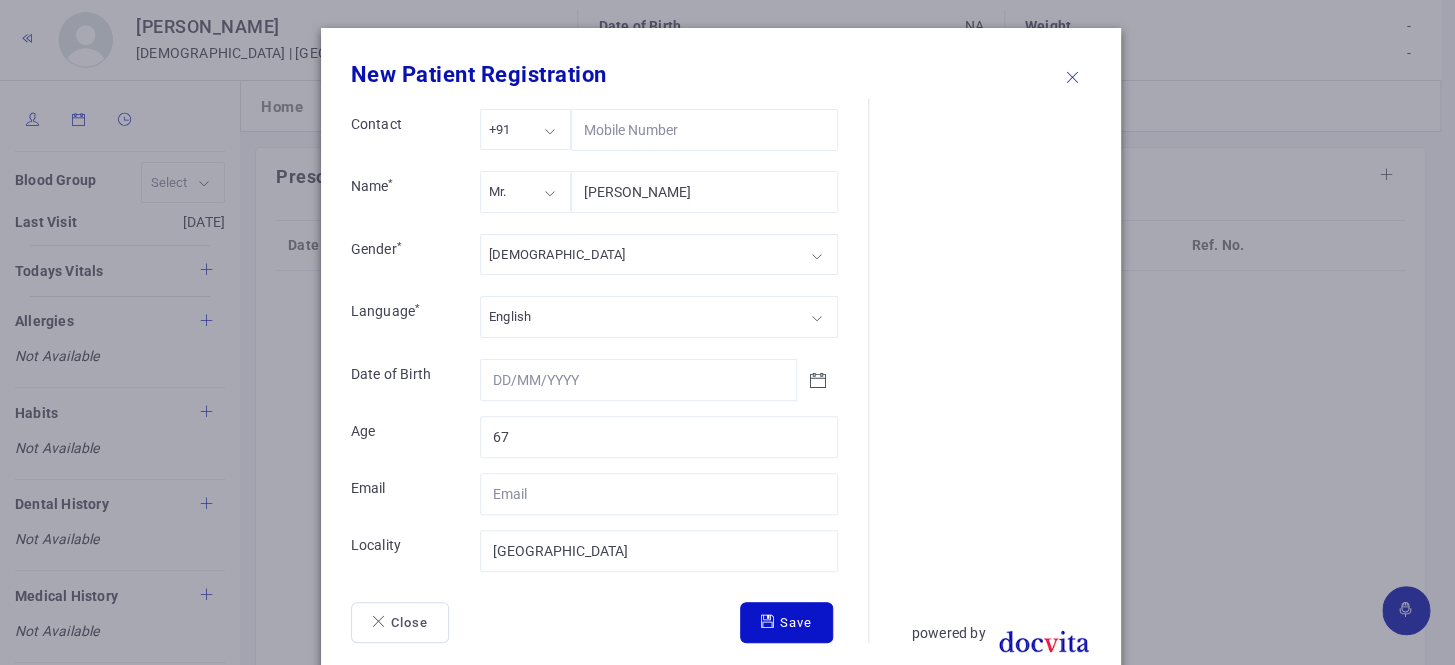 click at bounding box center [770, 621] 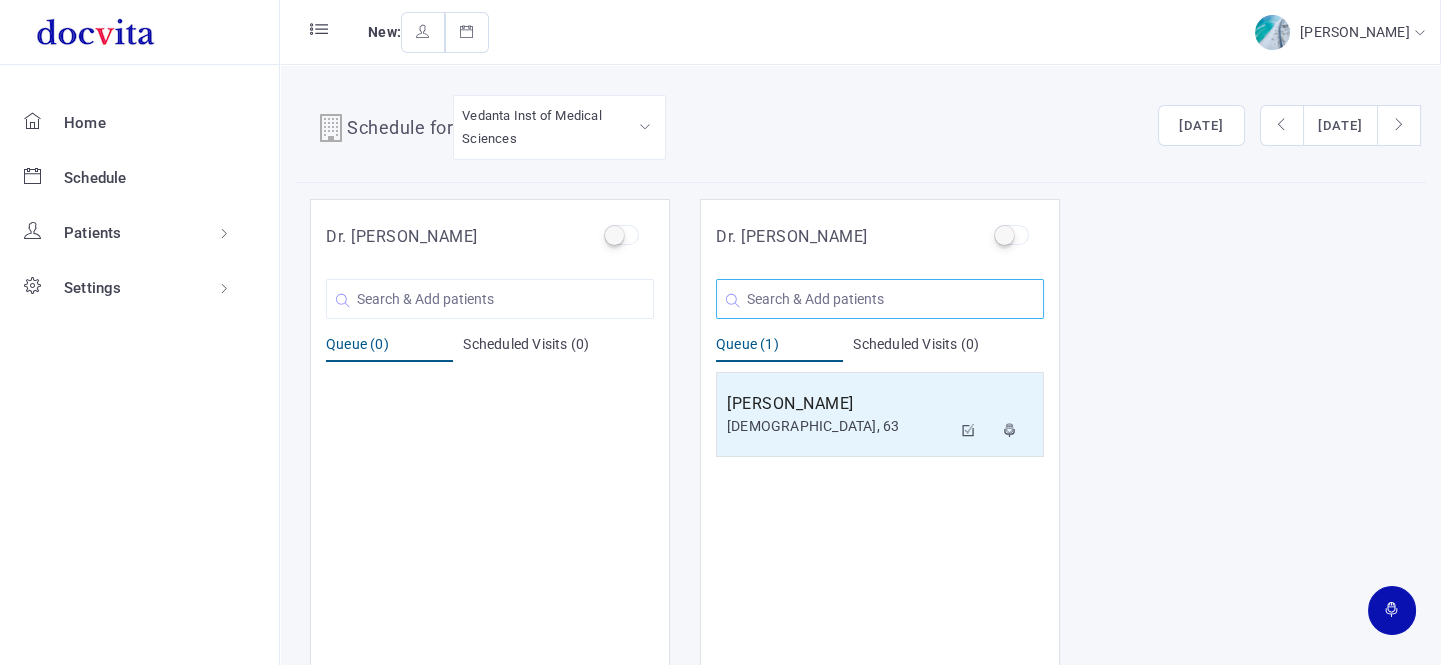 click 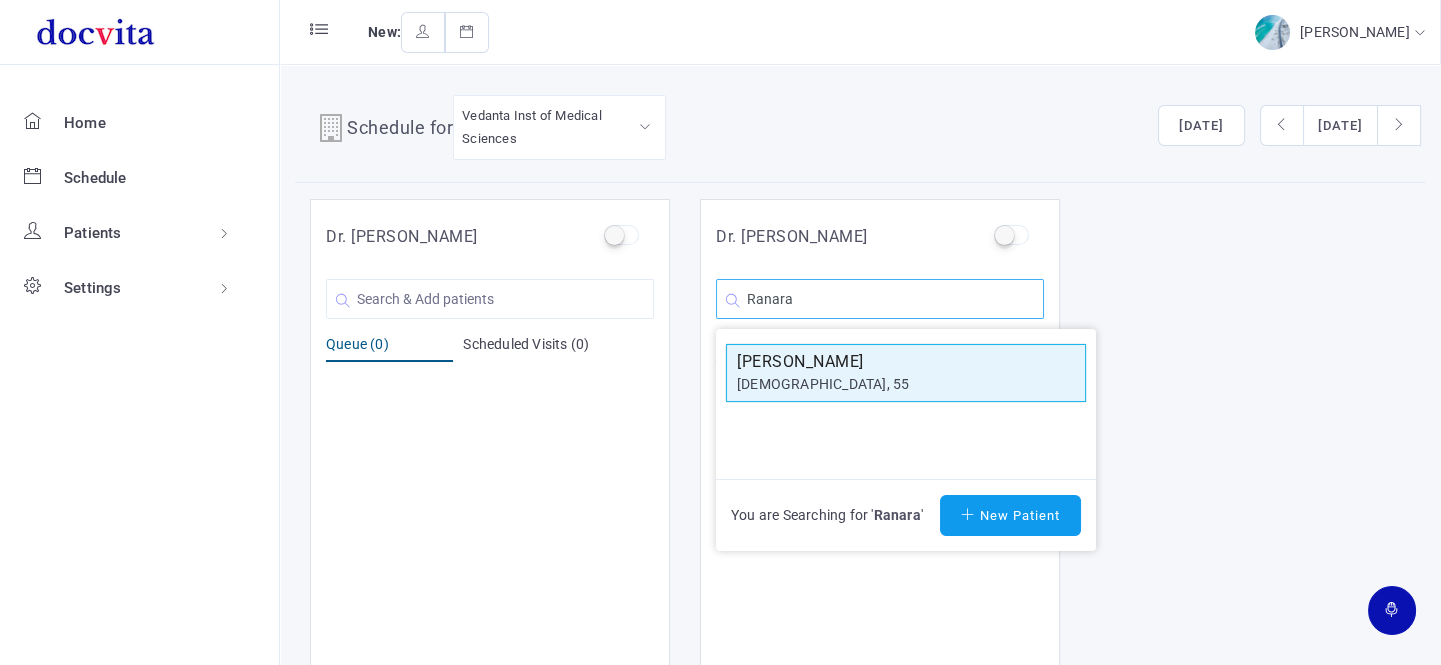type on "Ranara" 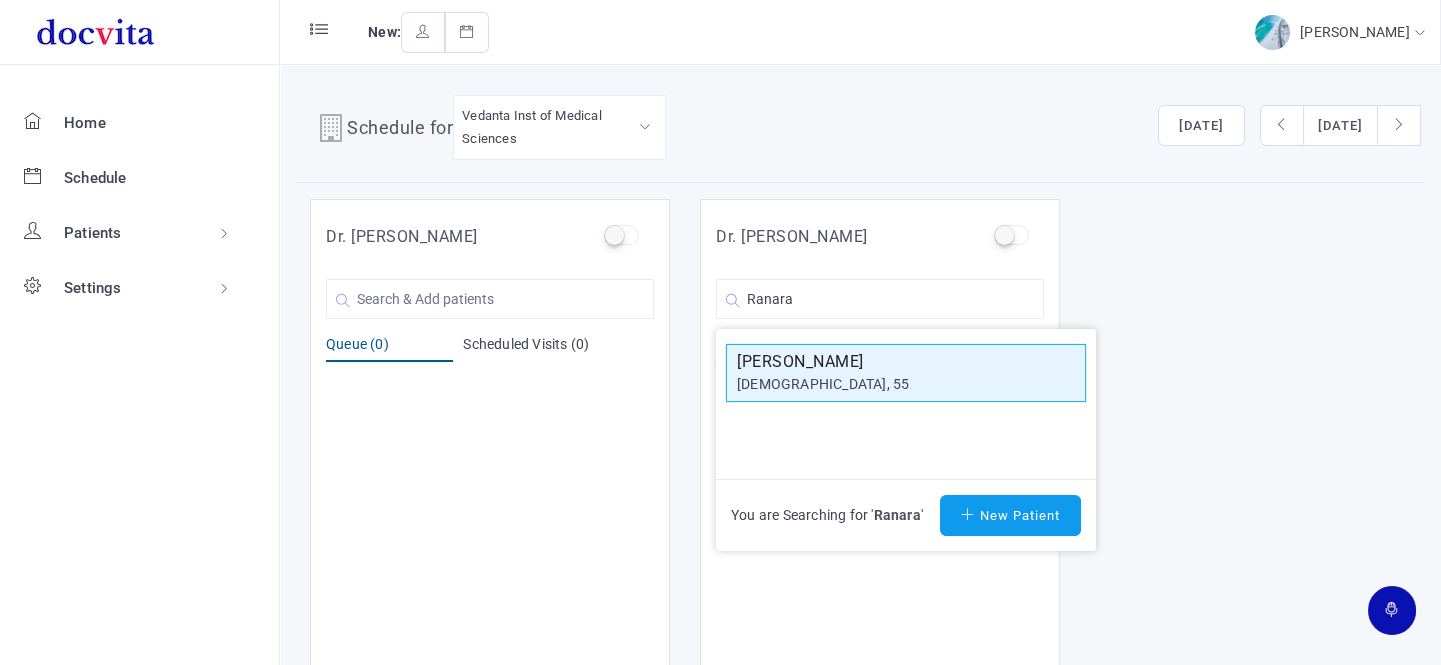 click on "[PERSON_NAME]" 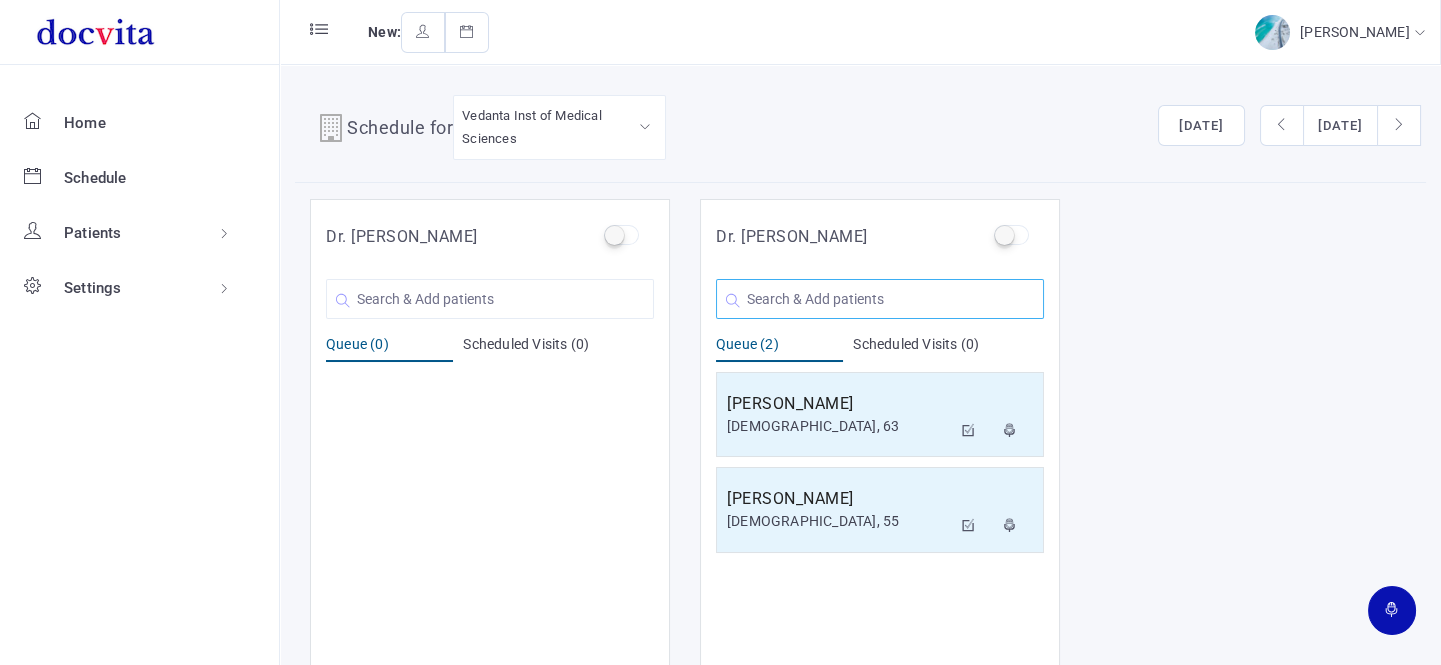 click 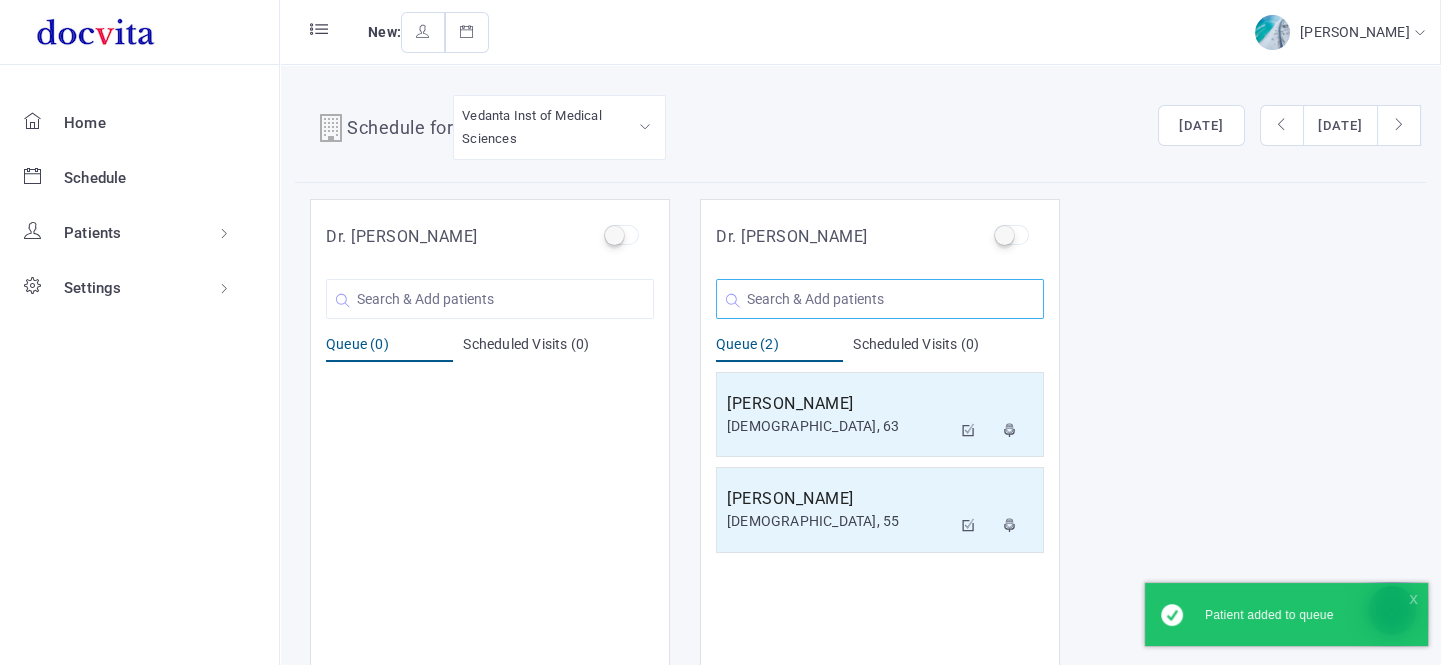 type on "D" 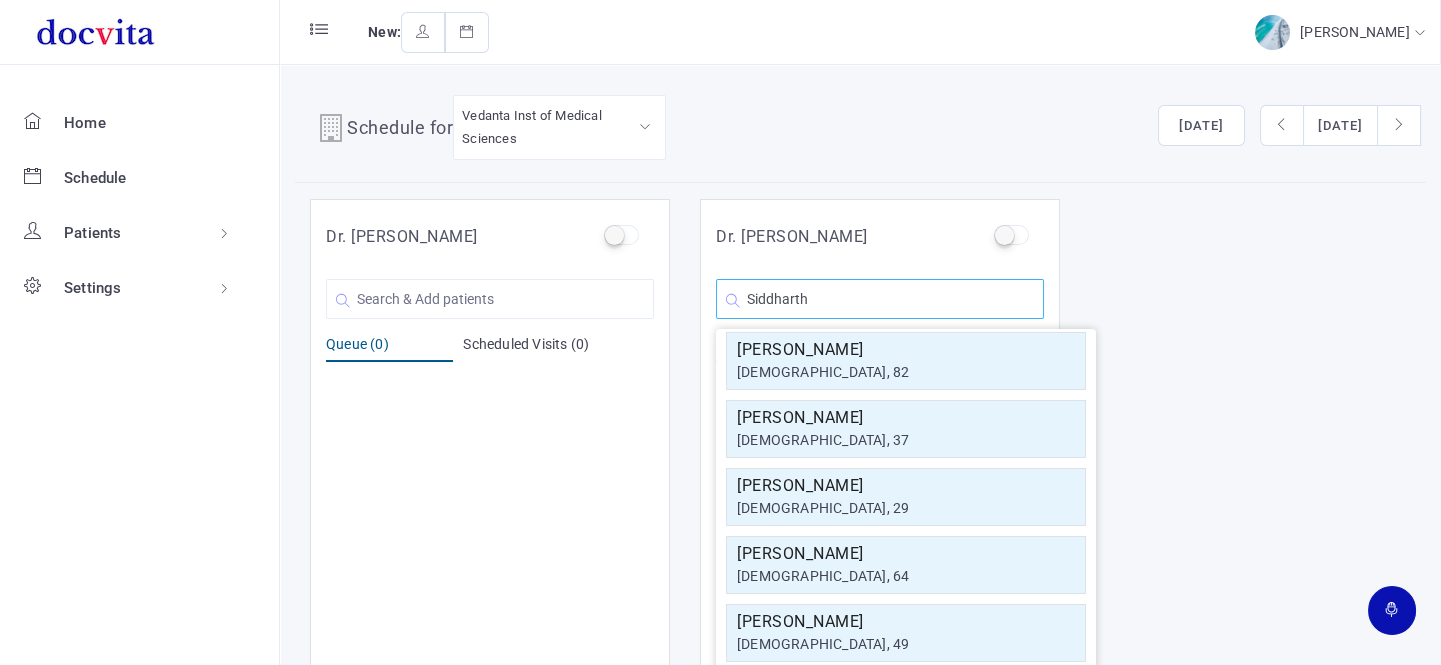 scroll, scrollTop: 358, scrollLeft: 0, axis: vertical 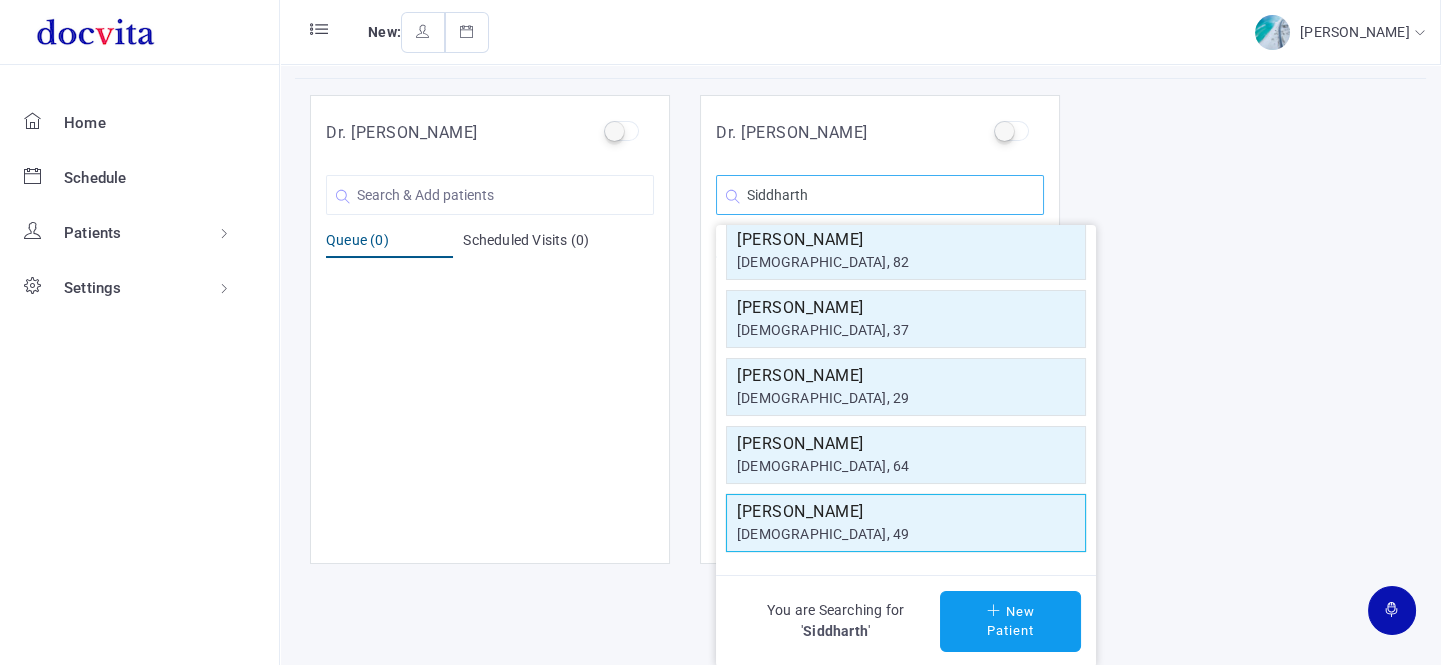 type on "Siddharth" 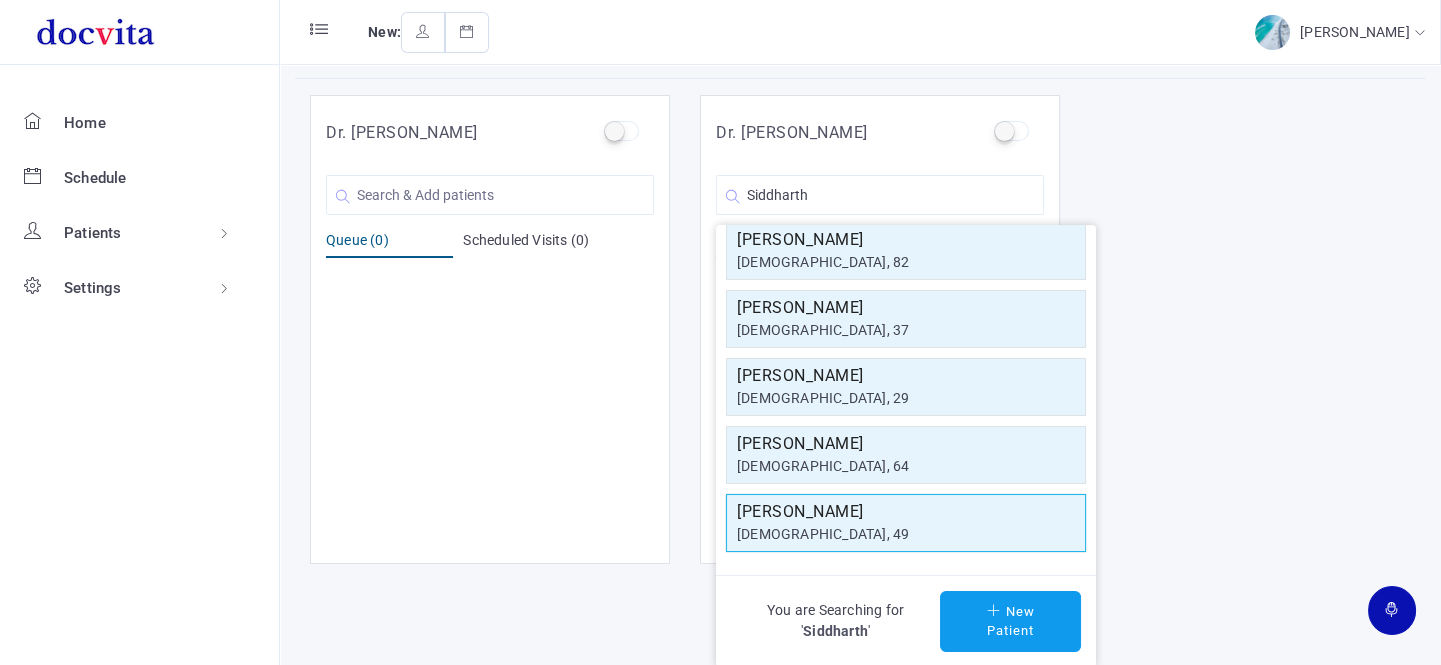 click on "[PERSON_NAME]" 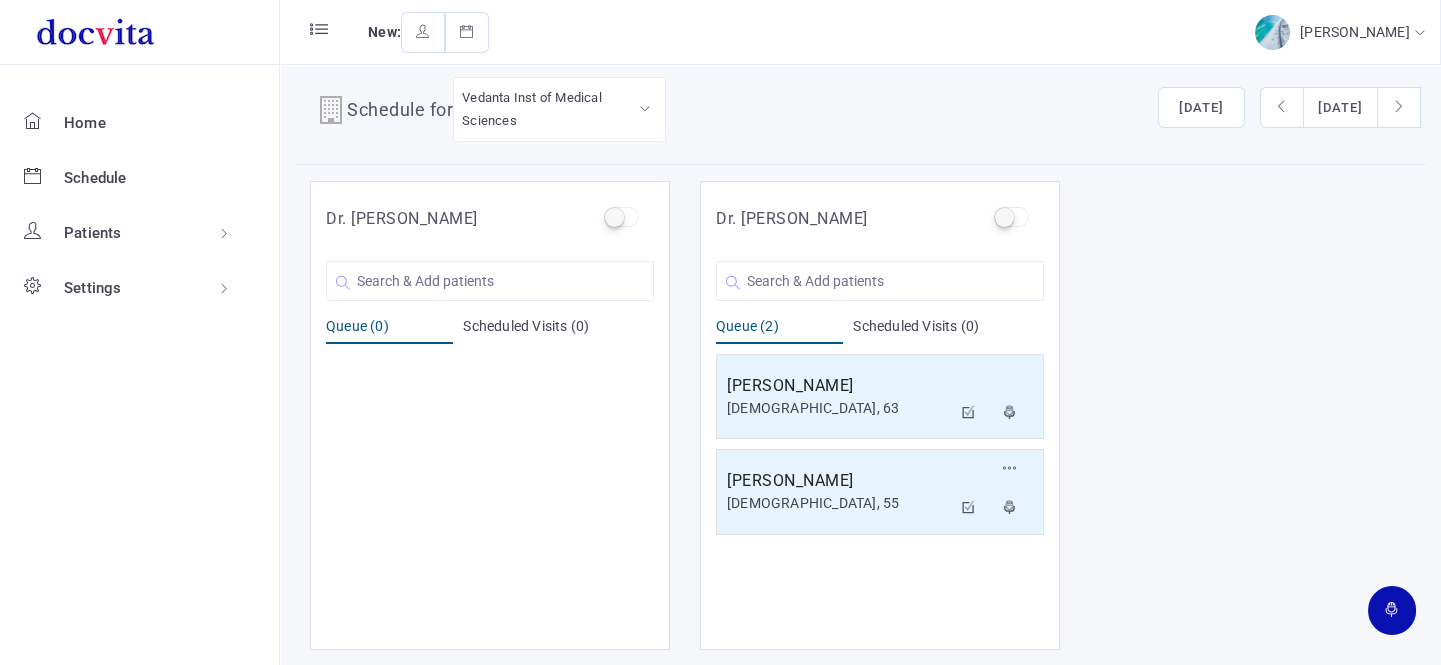 scroll, scrollTop: 16, scrollLeft: 0, axis: vertical 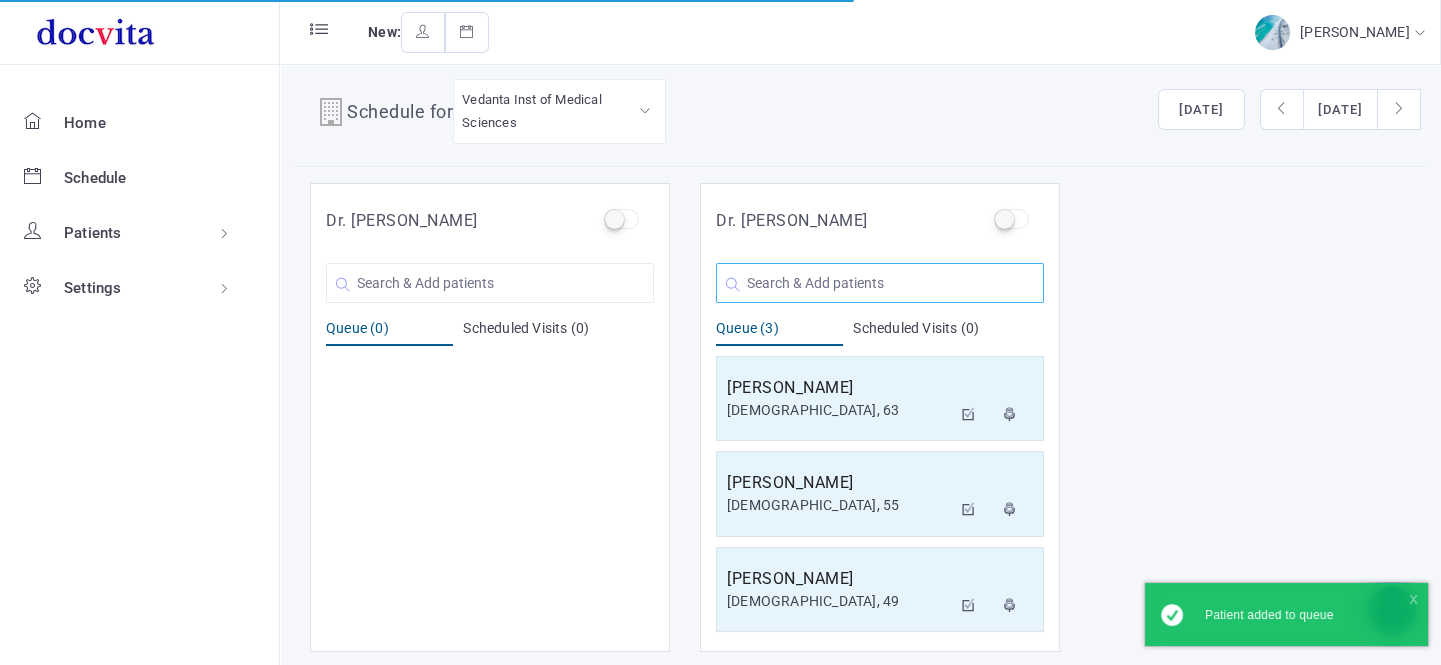click 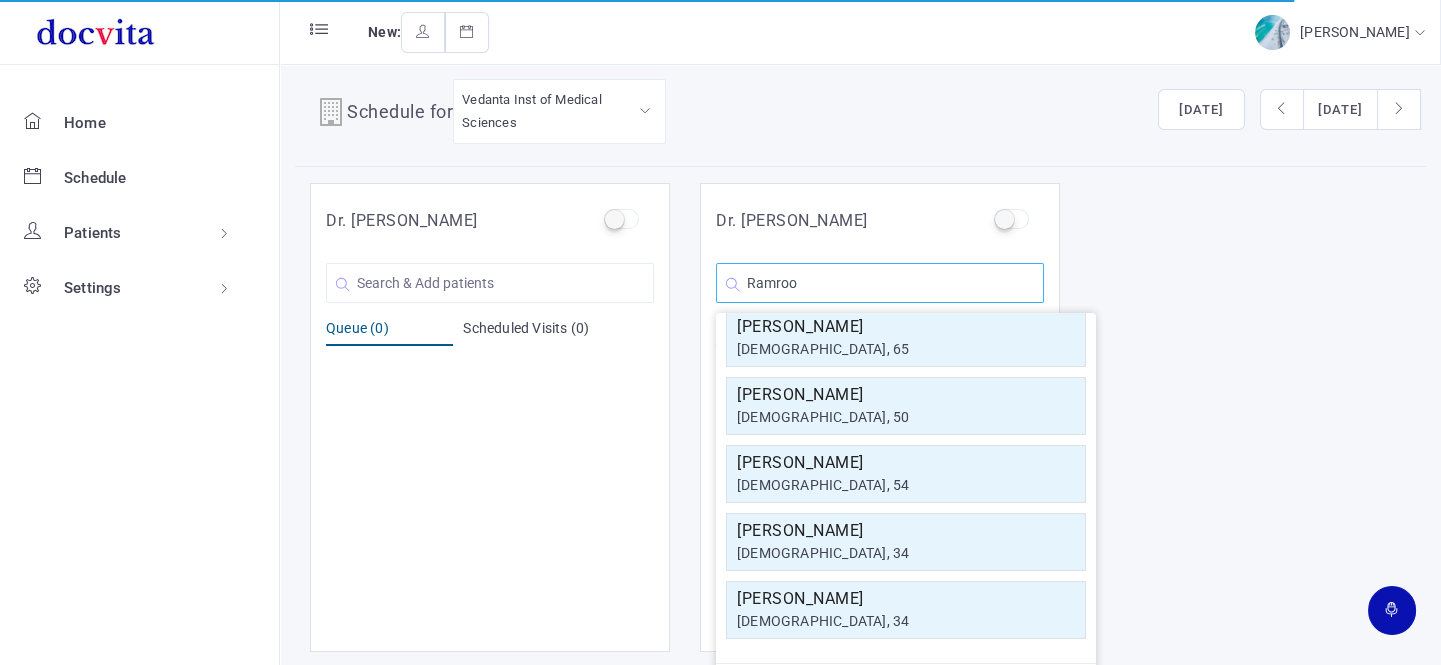 scroll, scrollTop: 0, scrollLeft: 0, axis: both 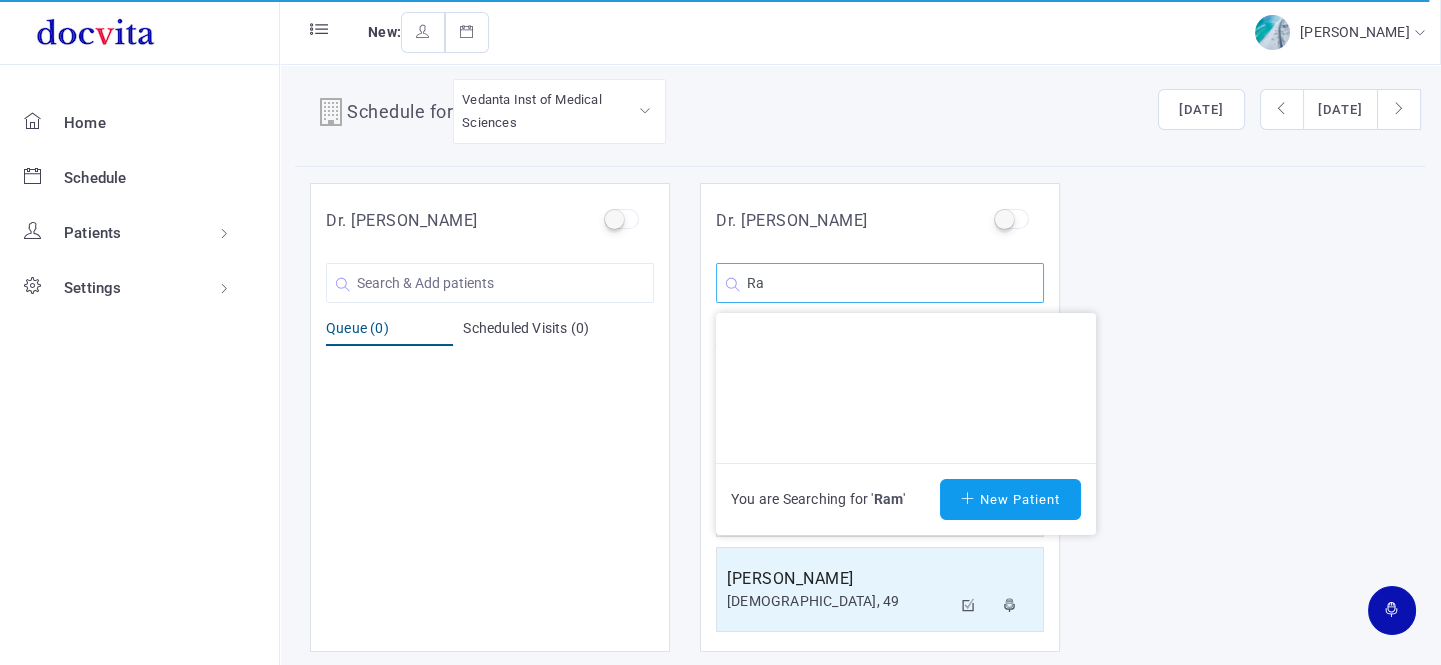 type on "R" 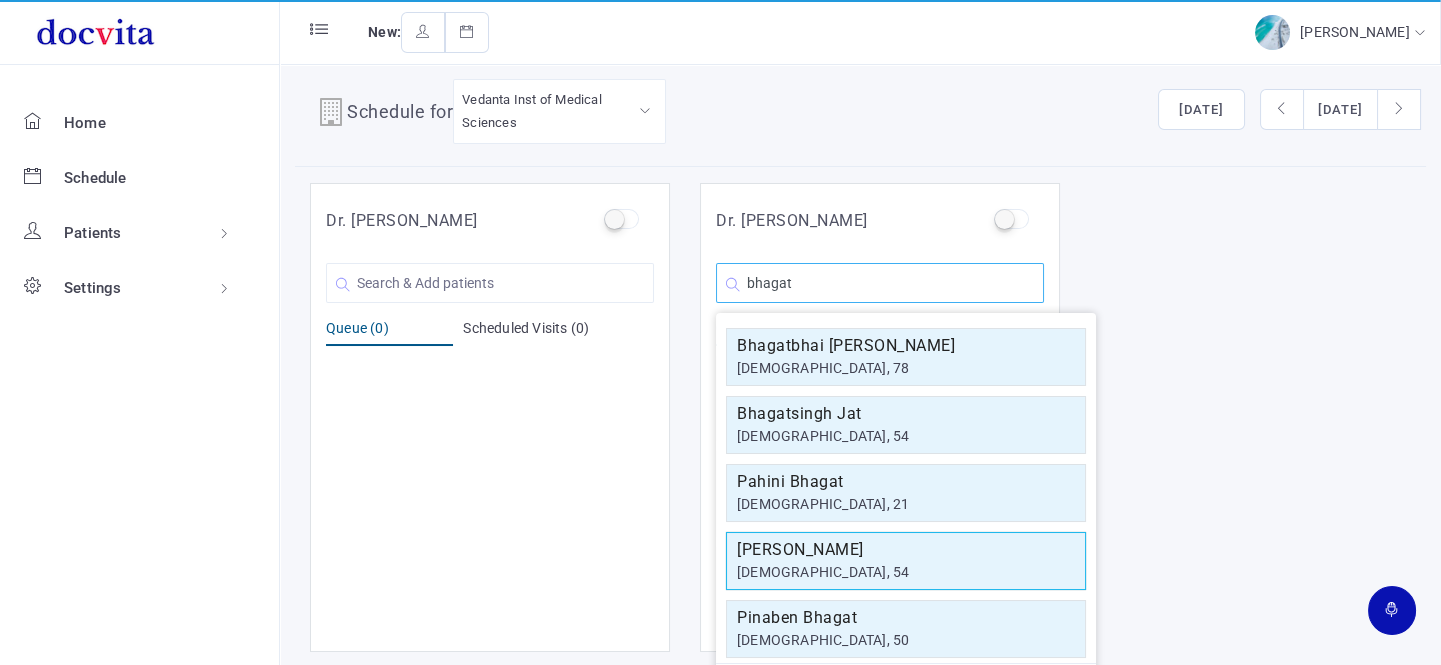 type on "bhagat" 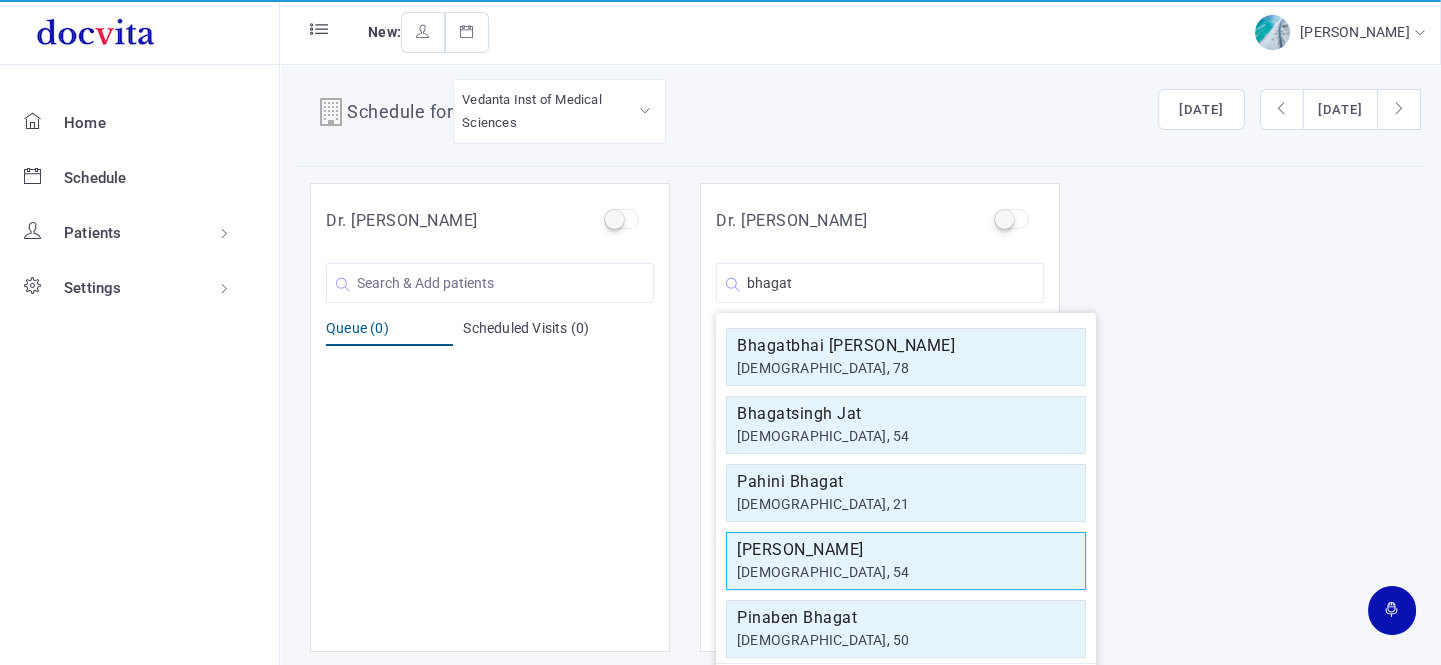 click on "[DEMOGRAPHIC_DATA], 54" 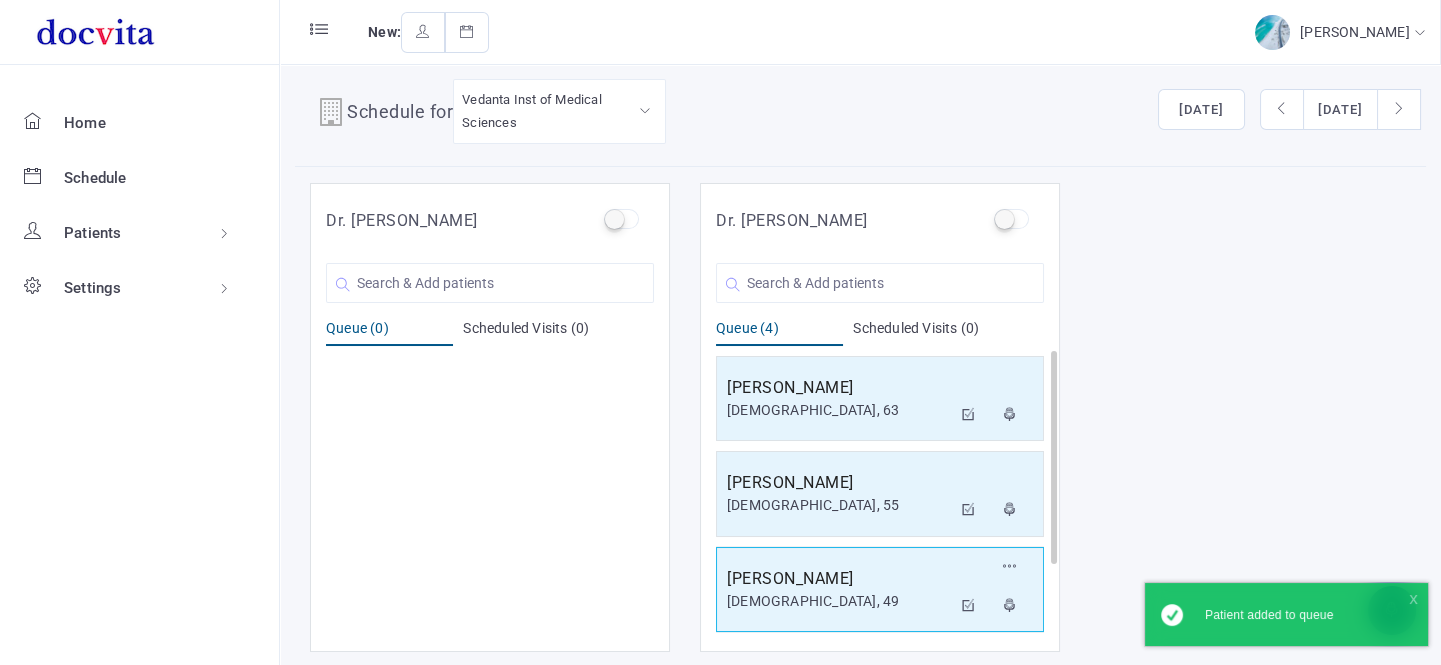 scroll, scrollTop: 96, scrollLeft: 0, axis: vertical 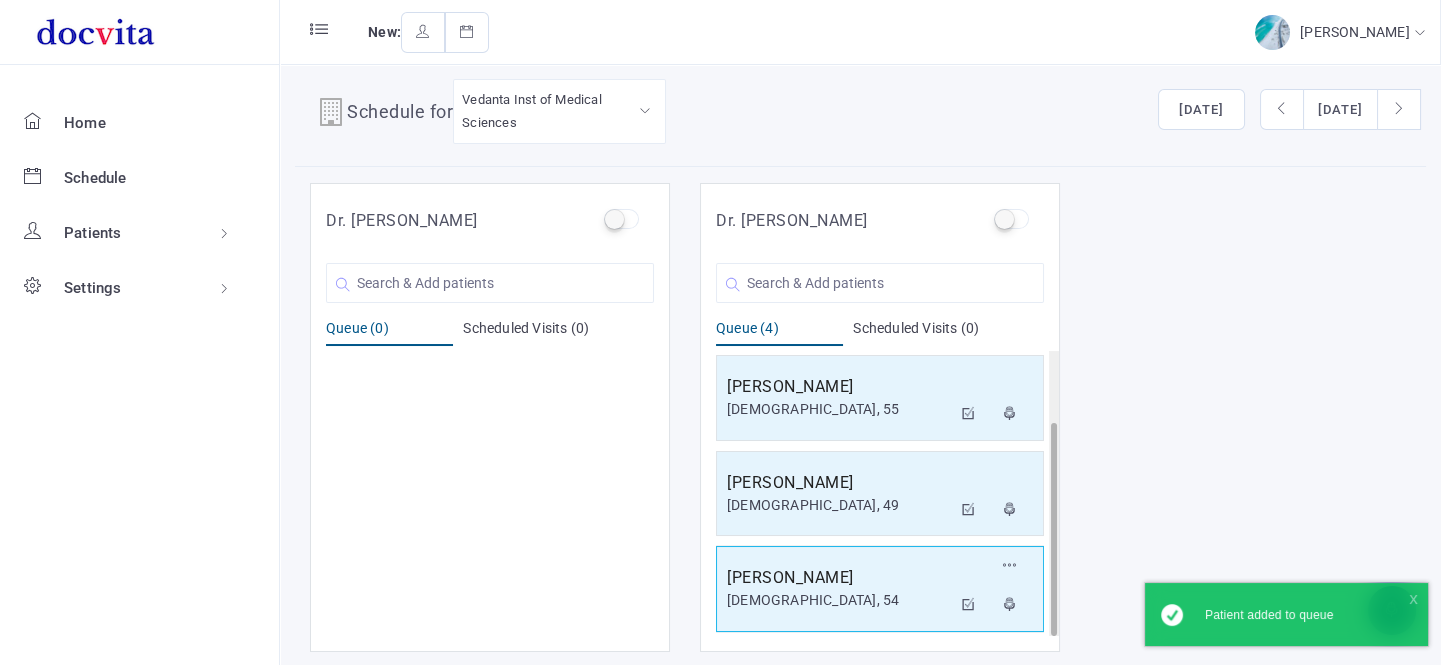 click on "[PERSON_NAME]" at bounding box center (839, 578) 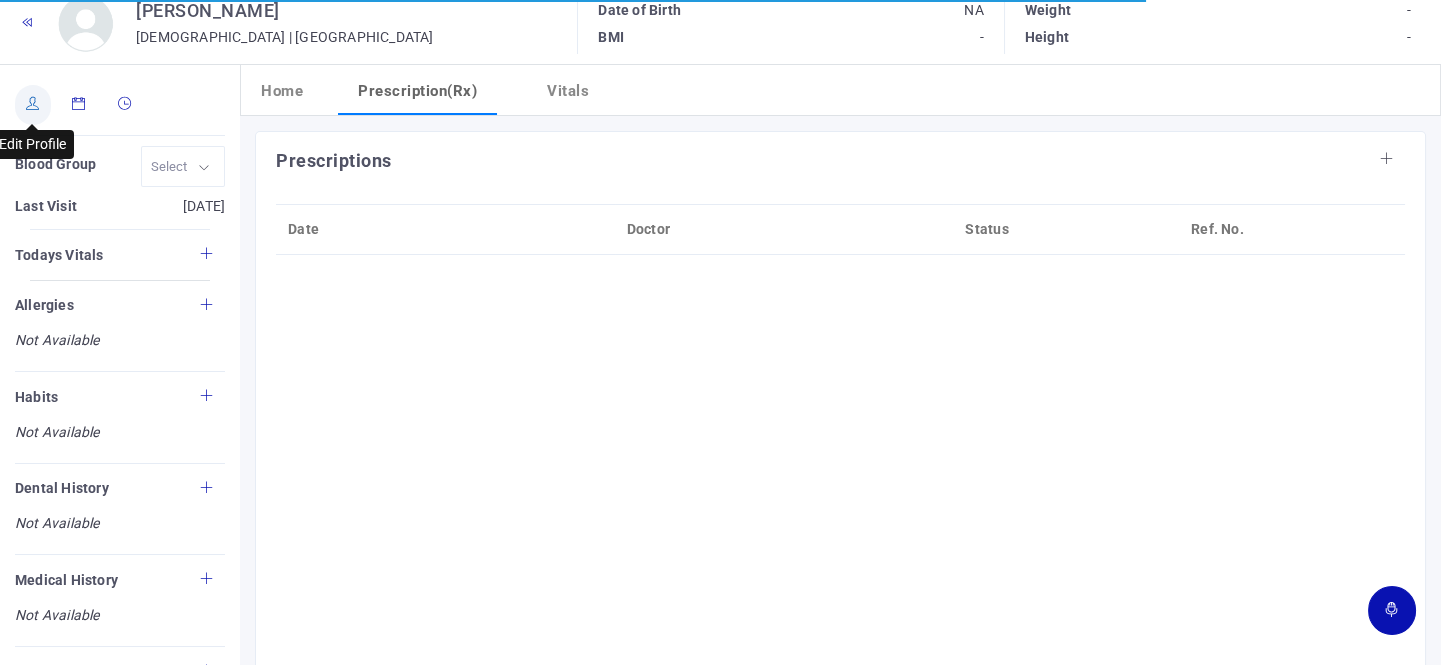 click at bounding box center (33, 105) 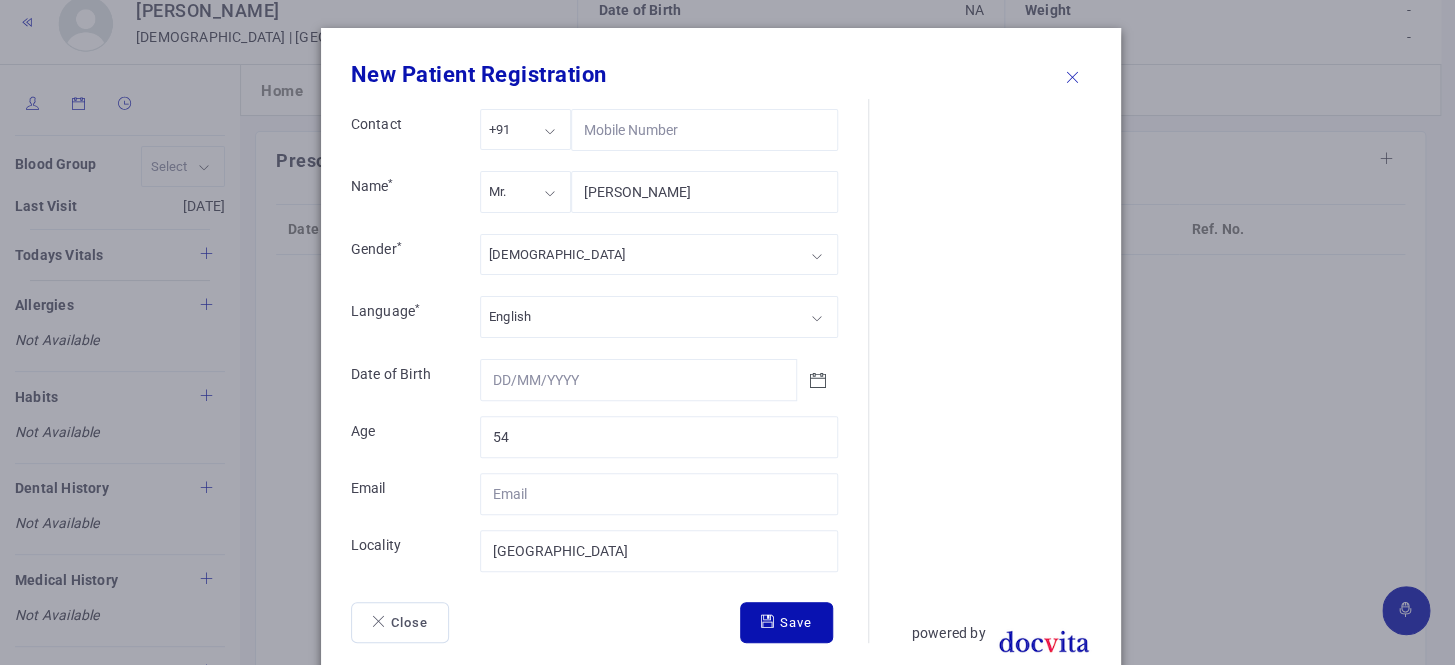 click on "Contact +91 +91 +91 +1 +971 Name  * Mr. Mr. Mr. Ms. Mrs. [PERSON_NAME] Gender  * [DEMOGRAPHIC_DATA] [DEMOGRAPHIC_DATA] [DEMOGRAPHIC_DATA] [DEMOGRAPHIC_DATA] Other Language  * English English English Hindi Gujarati Date of Birth Age [DEMOGRAPHIC_DATA] Email Locality [GEOGRAPHIC_DATA]  Close   Save" at bounding box center [609, 376] 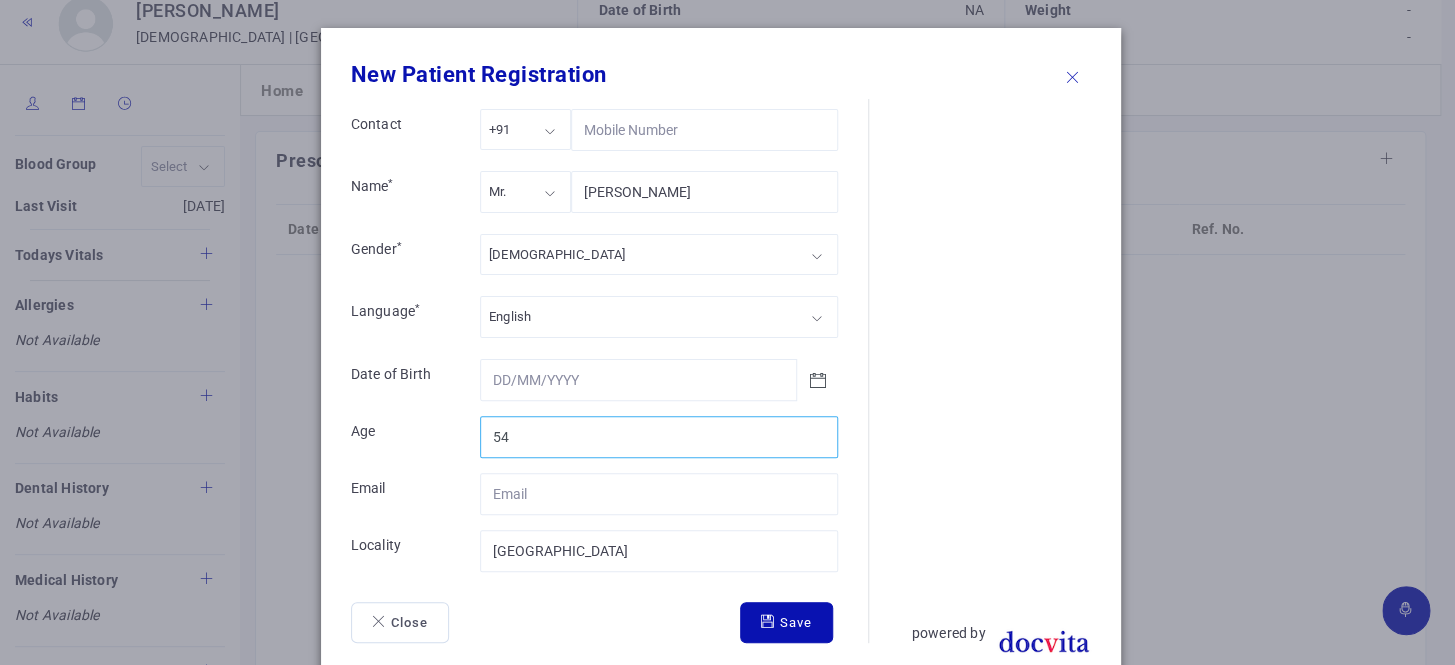 click on "54" at bounding box center [659, 437] 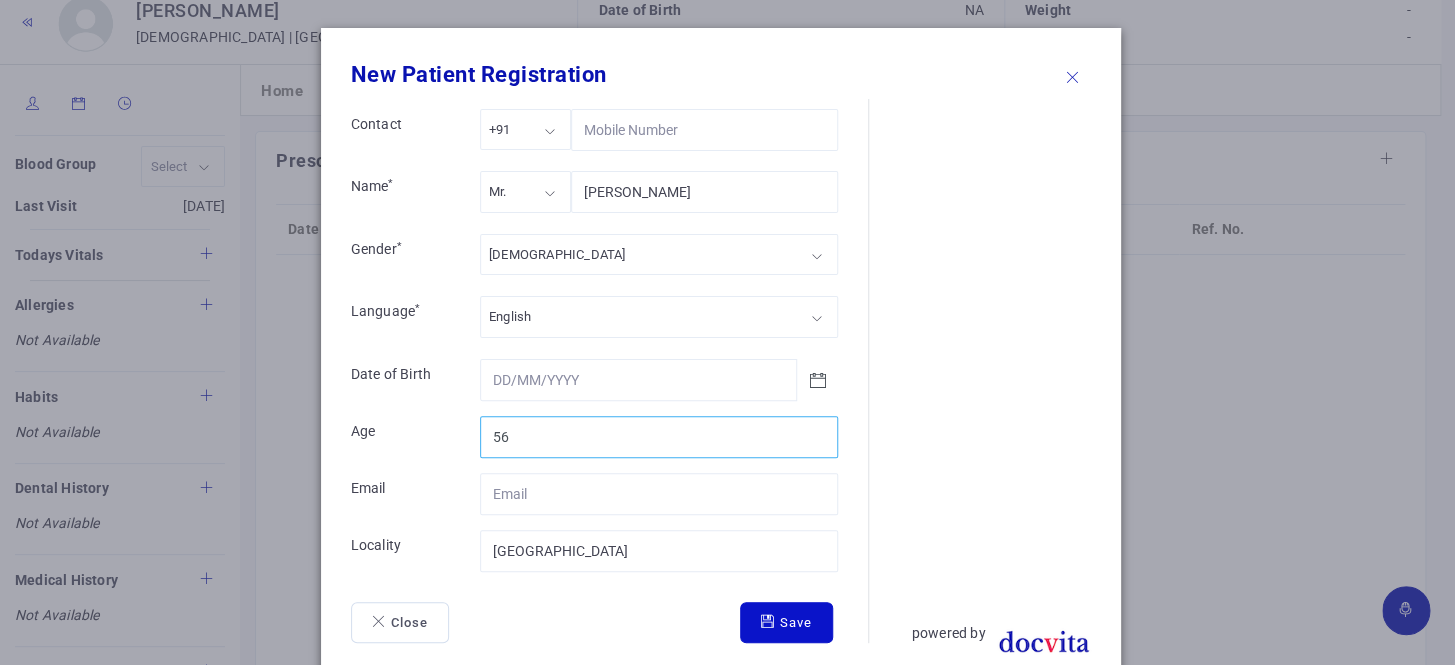 type on "56" 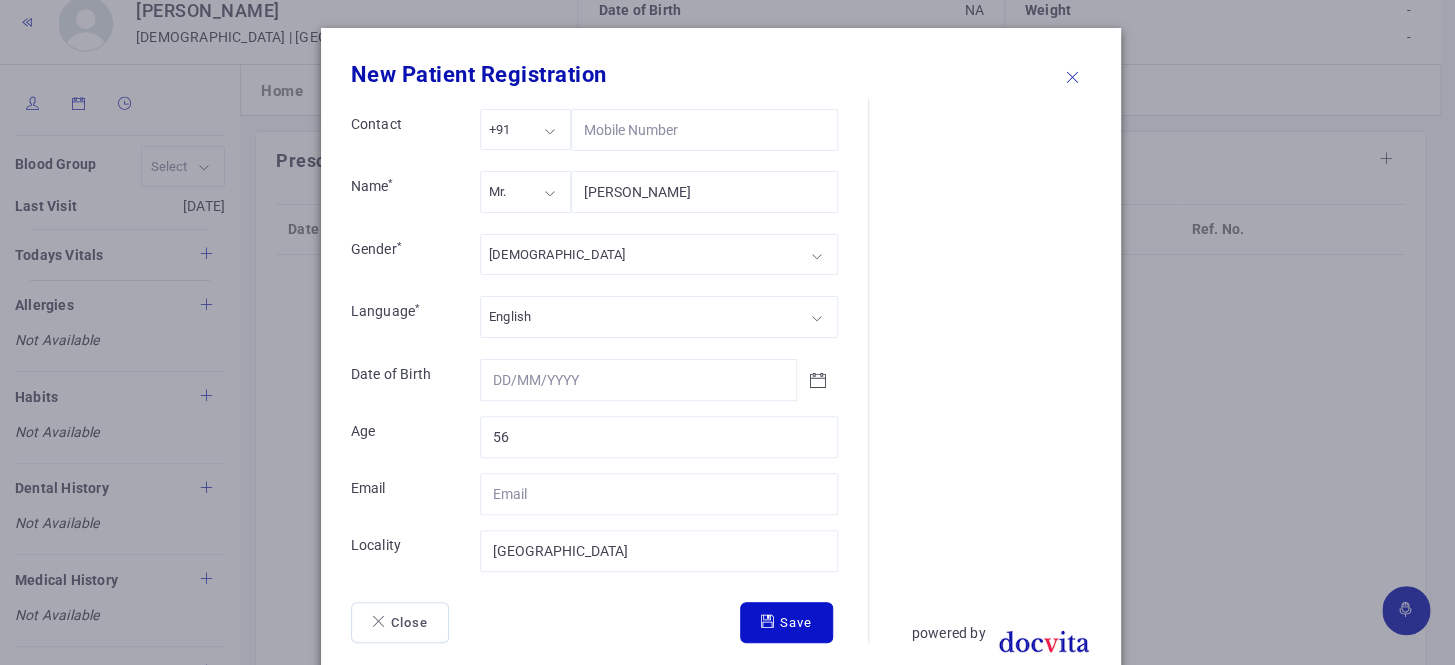 click on "Save" at bounding box center [786, 623] 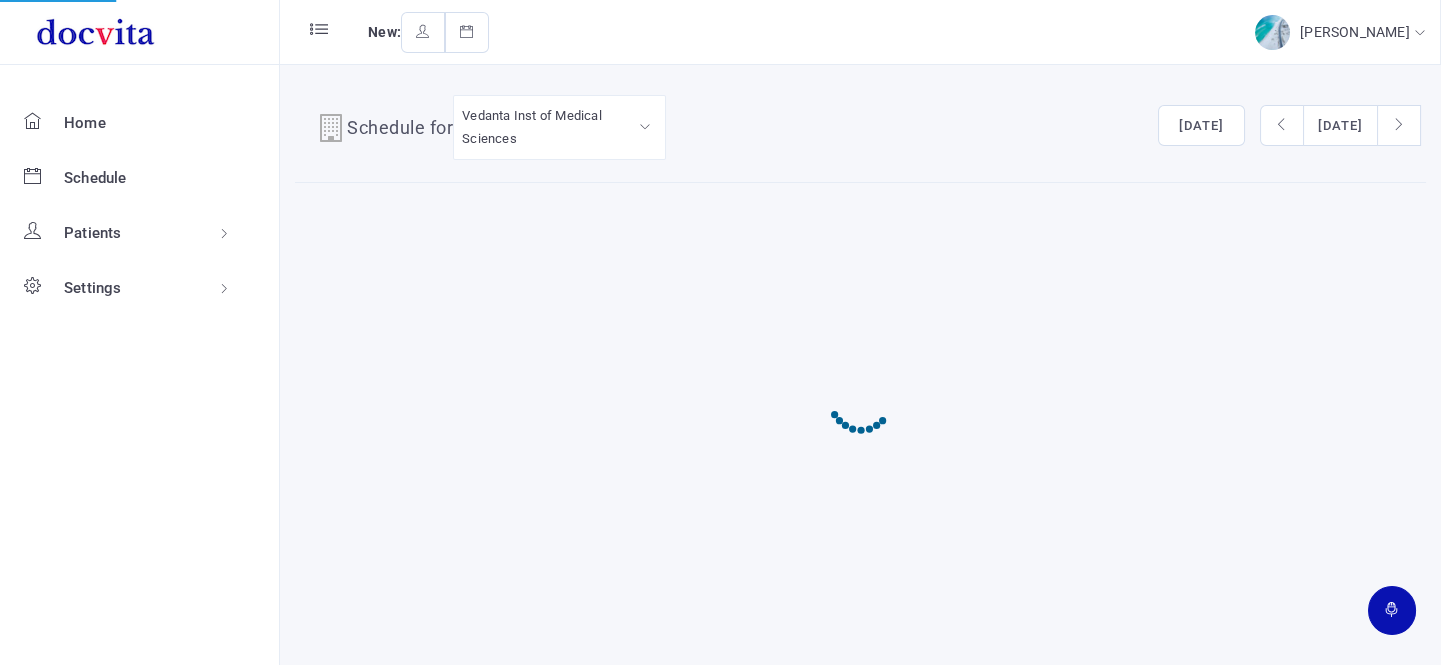 scroll, scrollTop: 0, scrollLeft: 0, axis: both 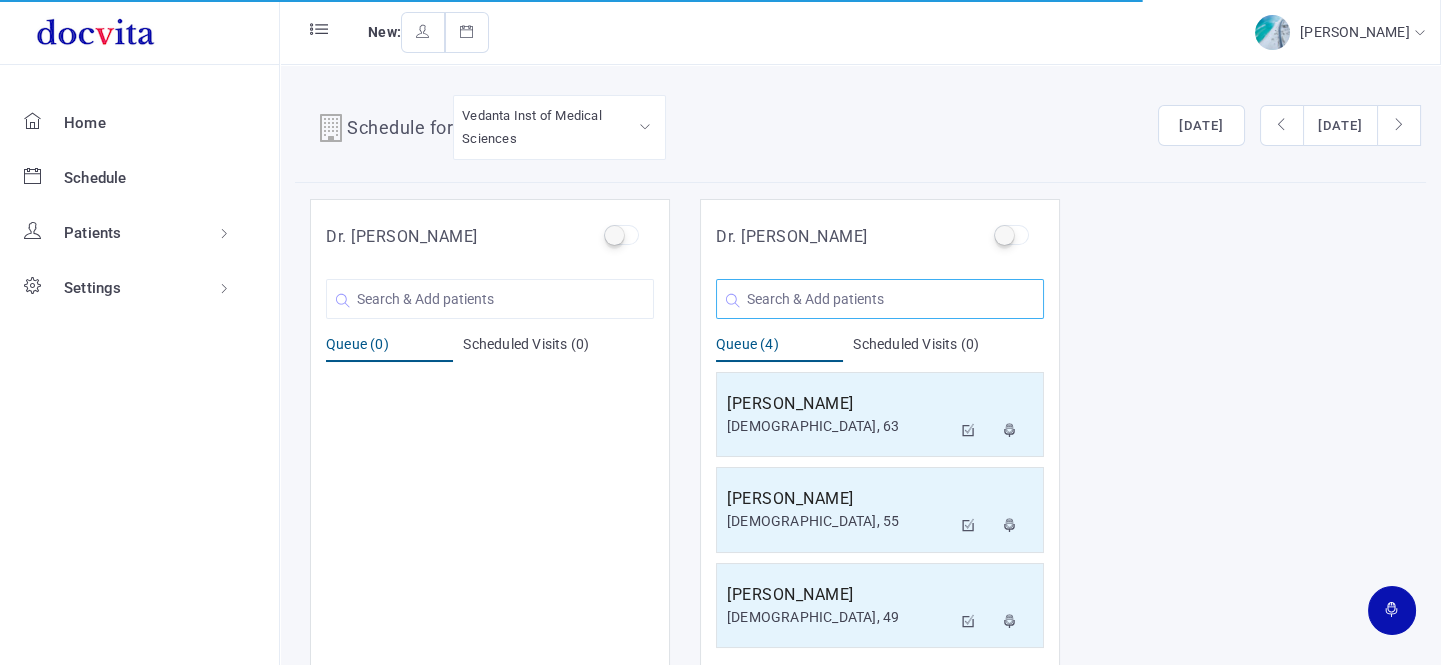 click 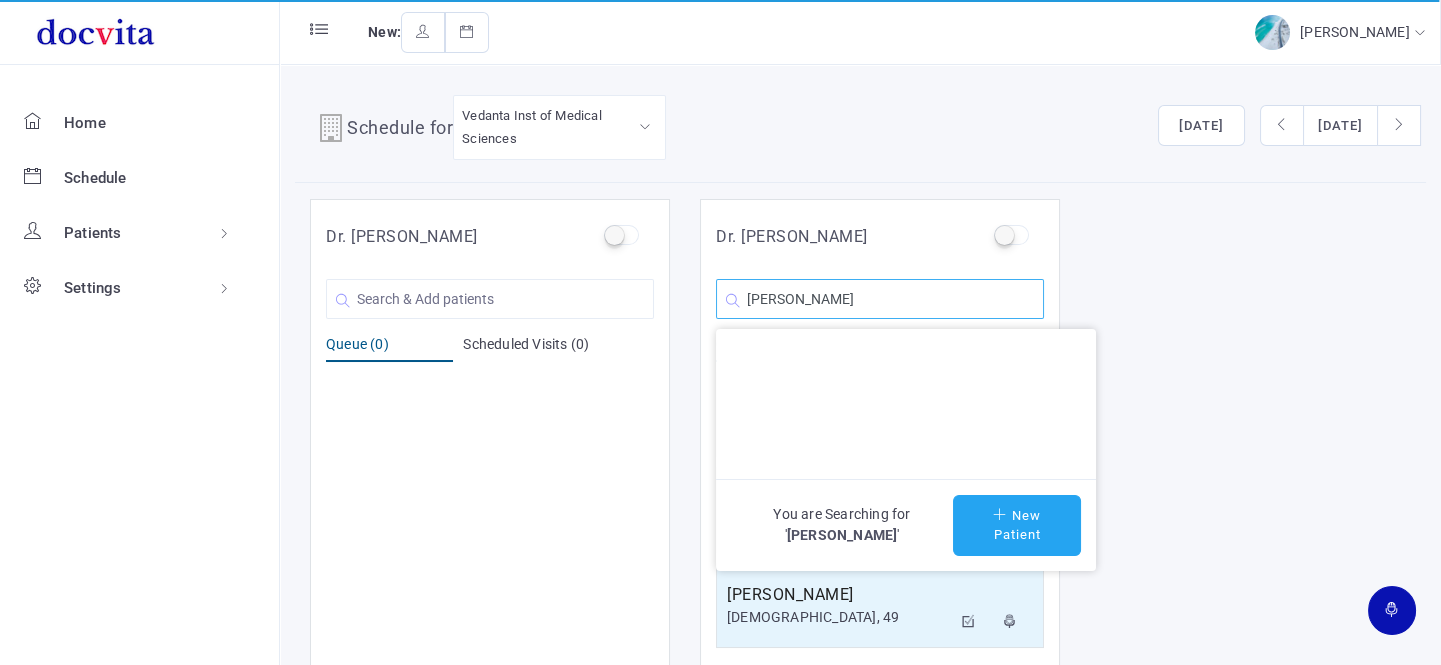 type on "[PERSON_NAME]" 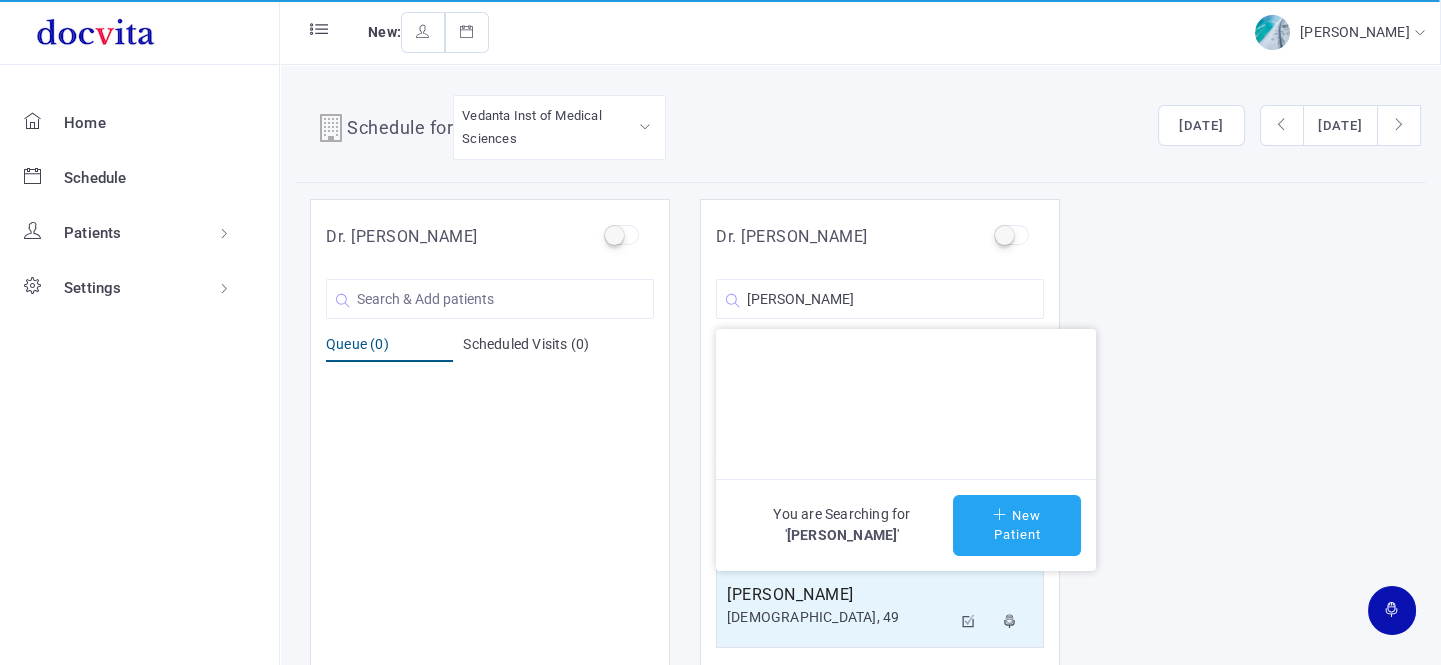 click on "New Patient" 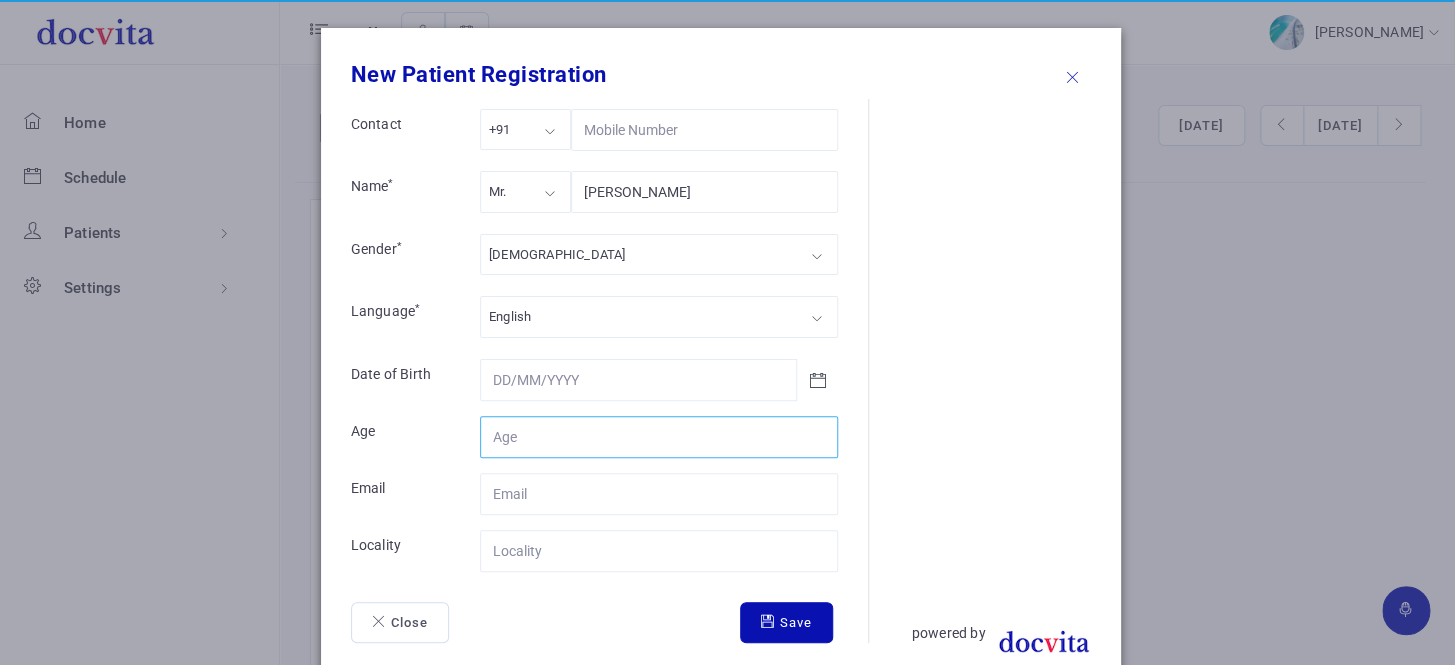 click on "Contact" at bounding box center [659, 437] 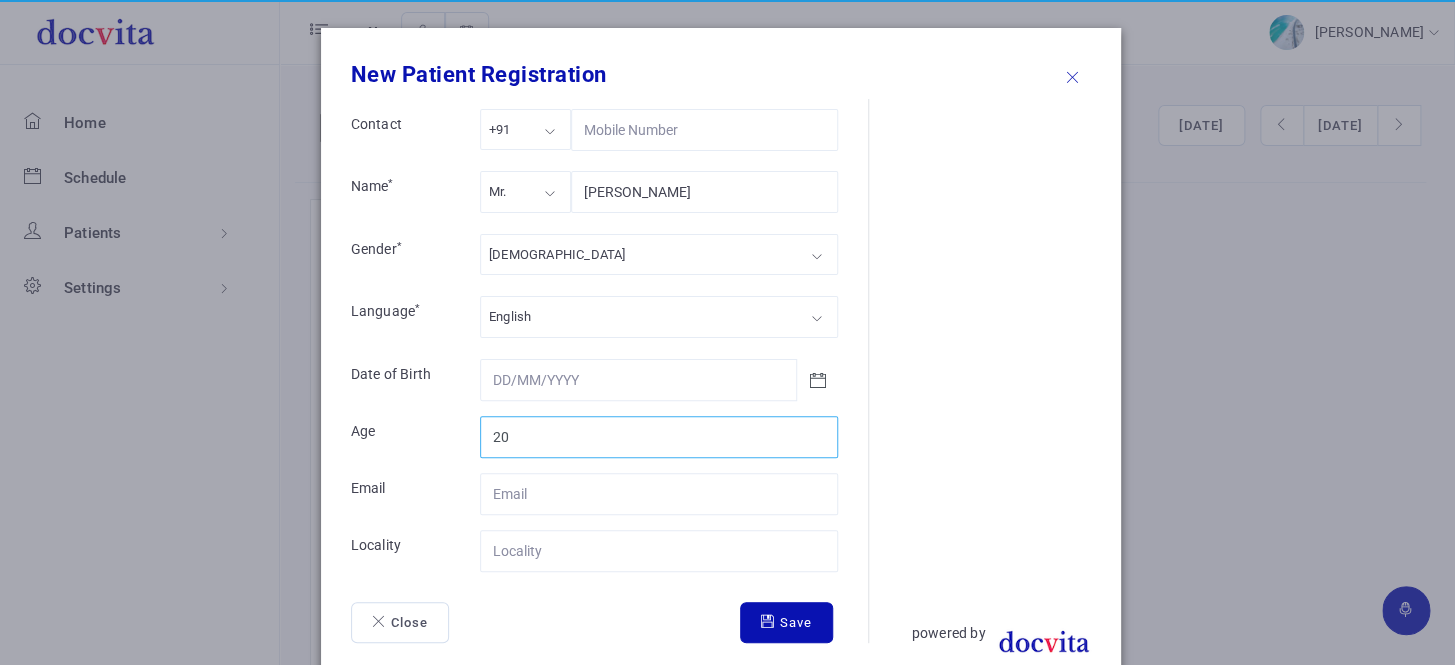 type on "20" 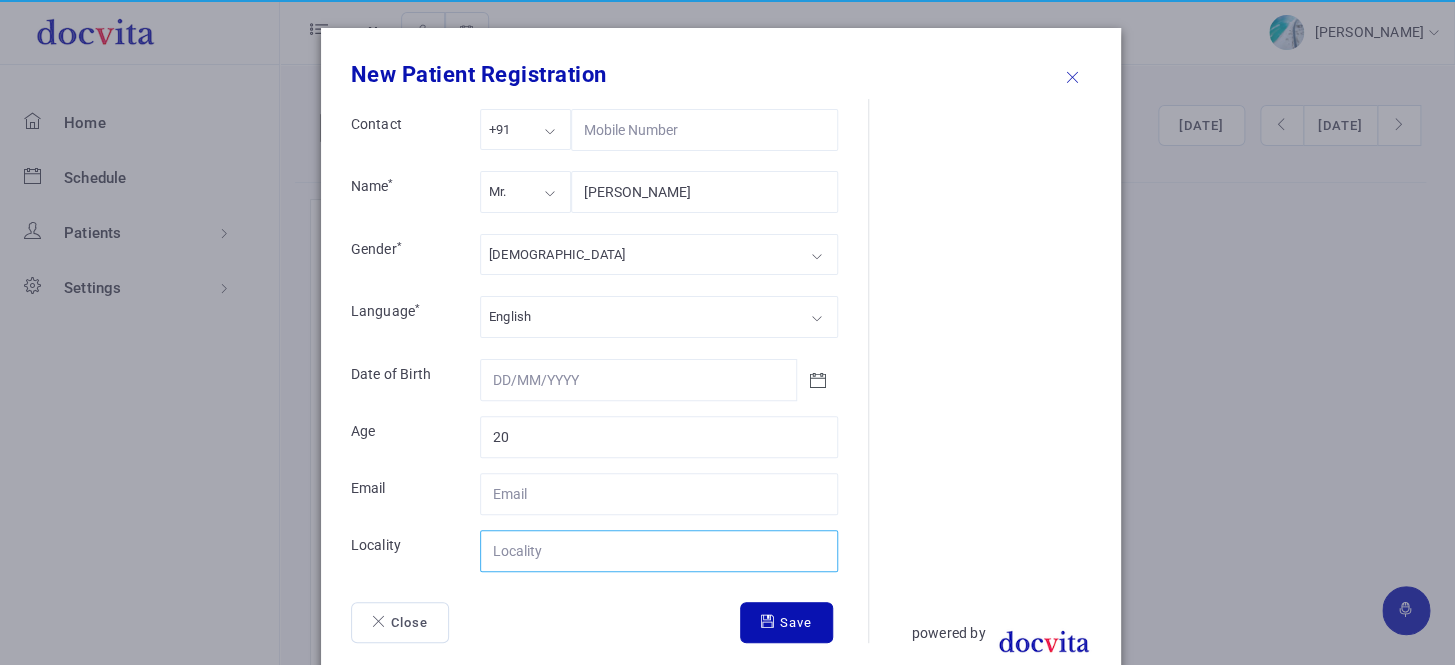 click on "Contact" at bounding box center (659, 551) 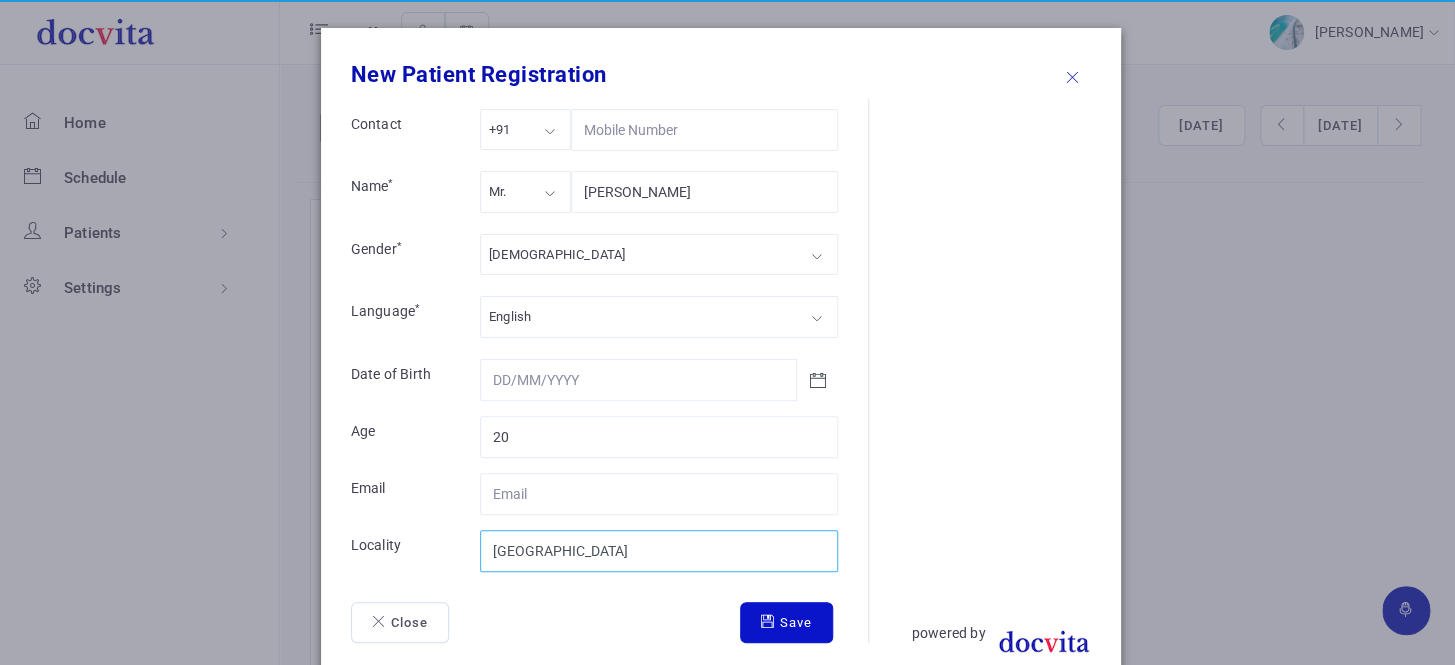 type on "[GEOGRAPHIC_DATA]" 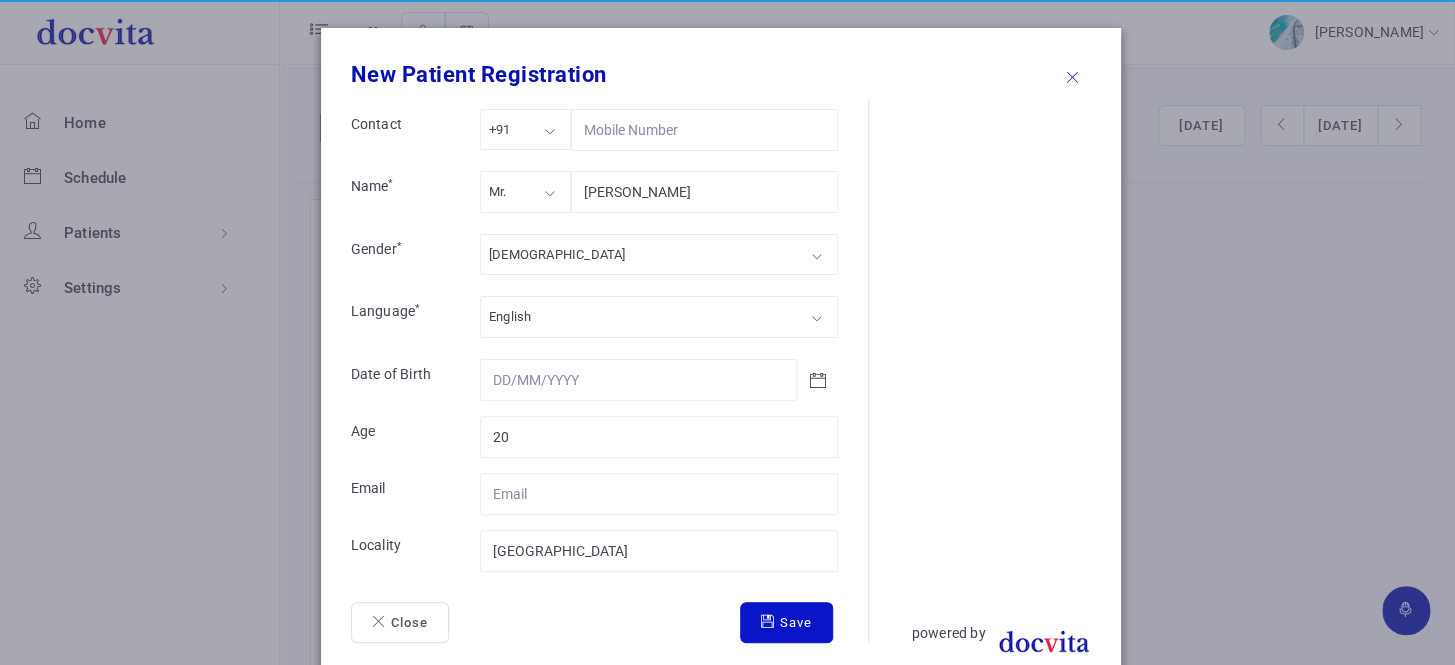 click at bounding box center (770, 621) 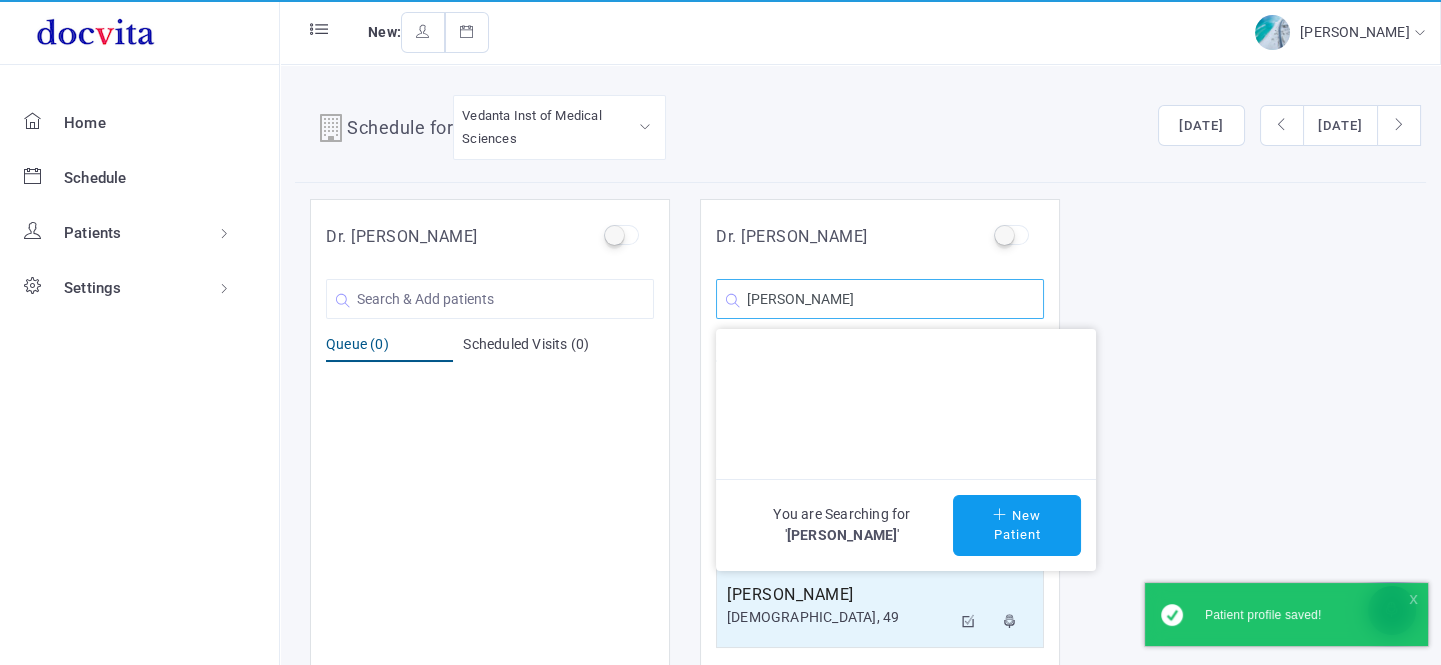 click on "[PERSON_NAME]" 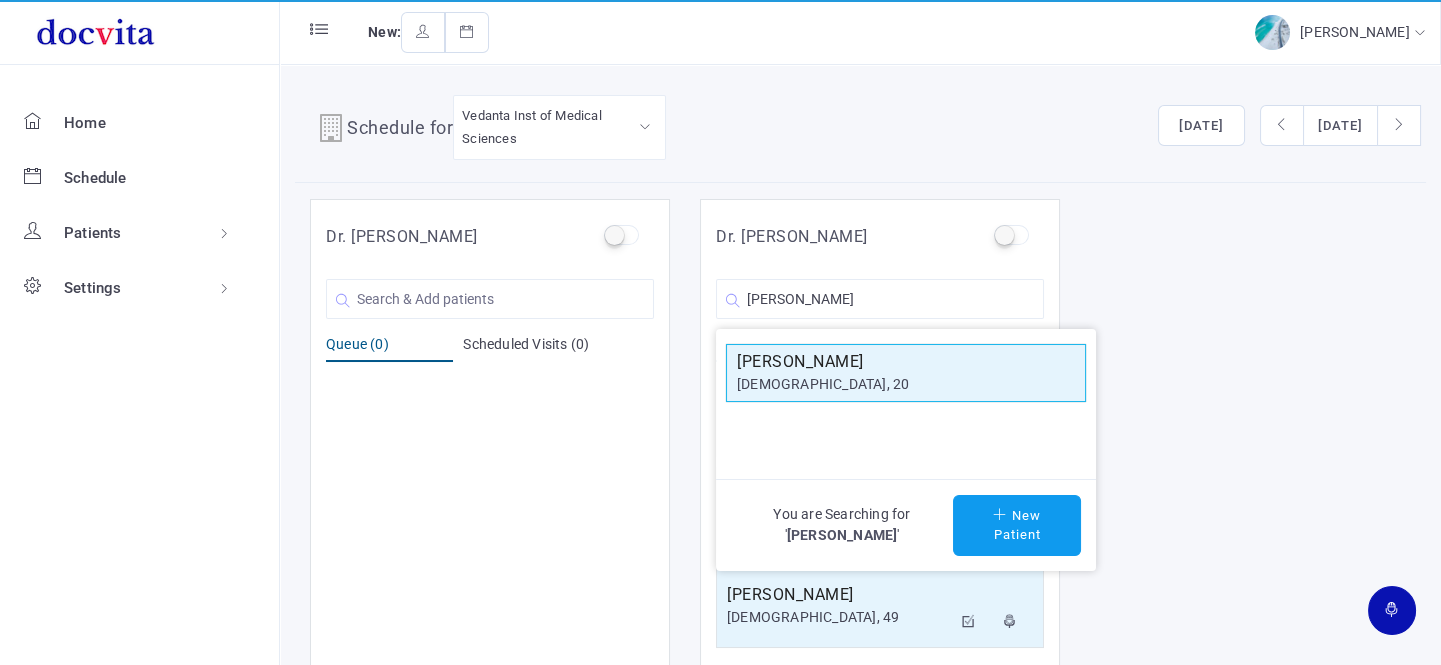 click on "[PERSON_NAME]" 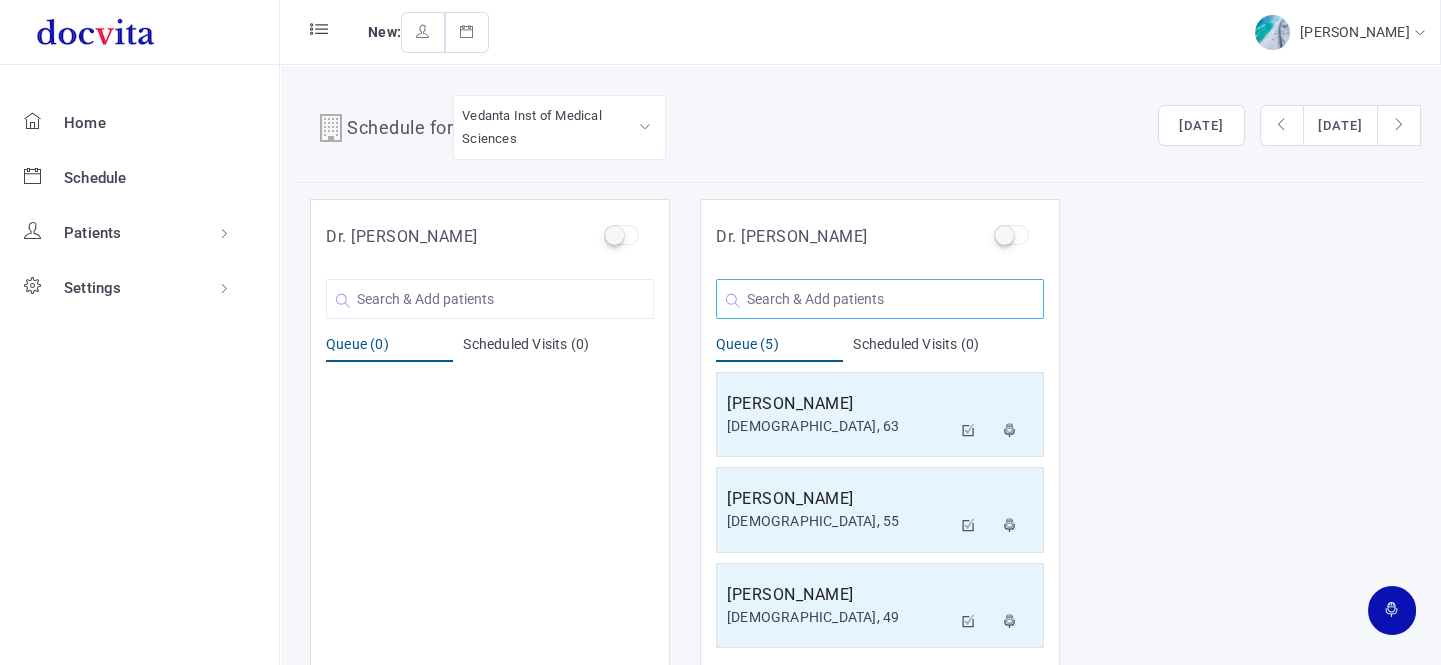 click 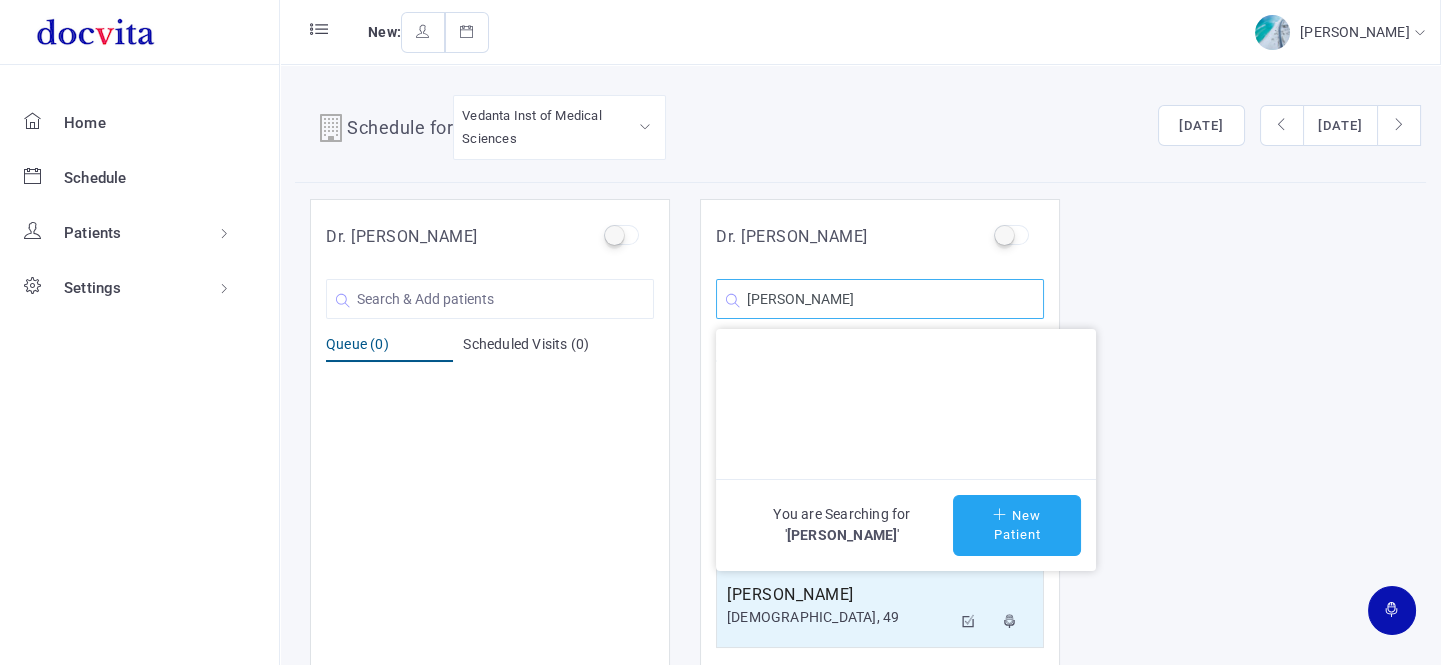 type on "[PERSON_NAME]" 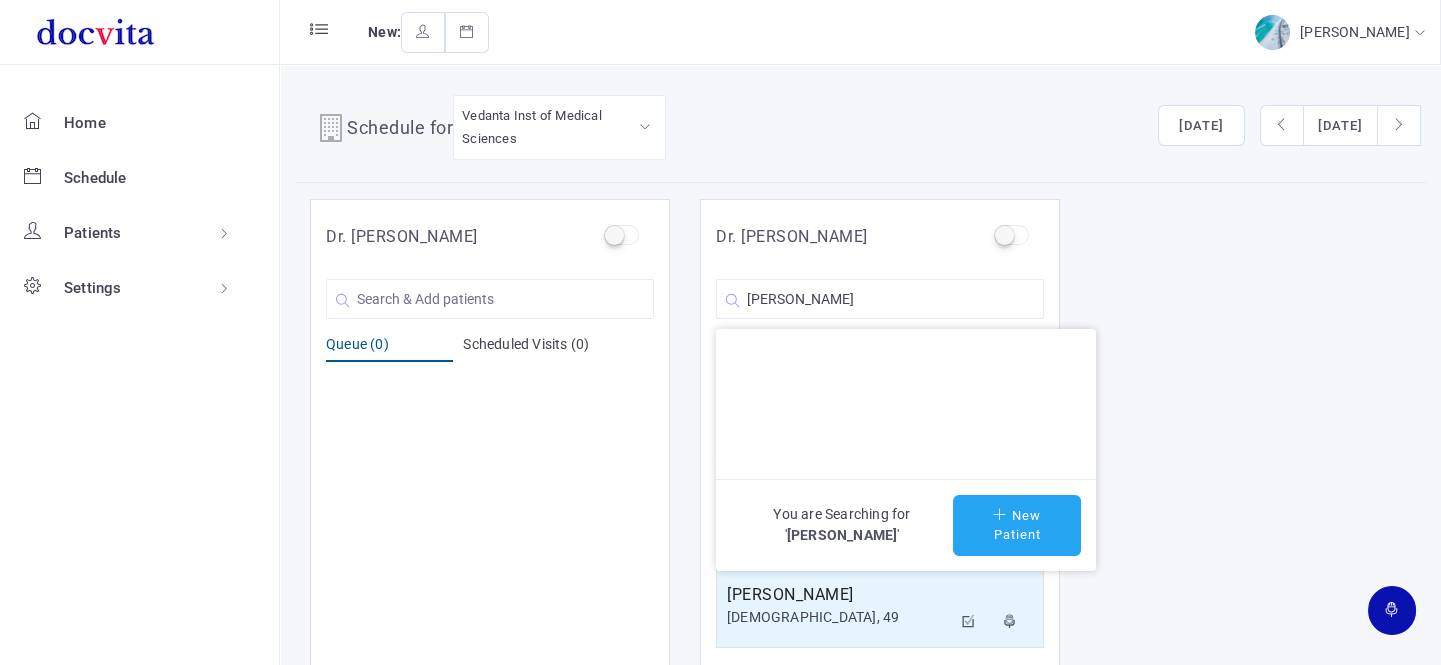 click on "New Patient" 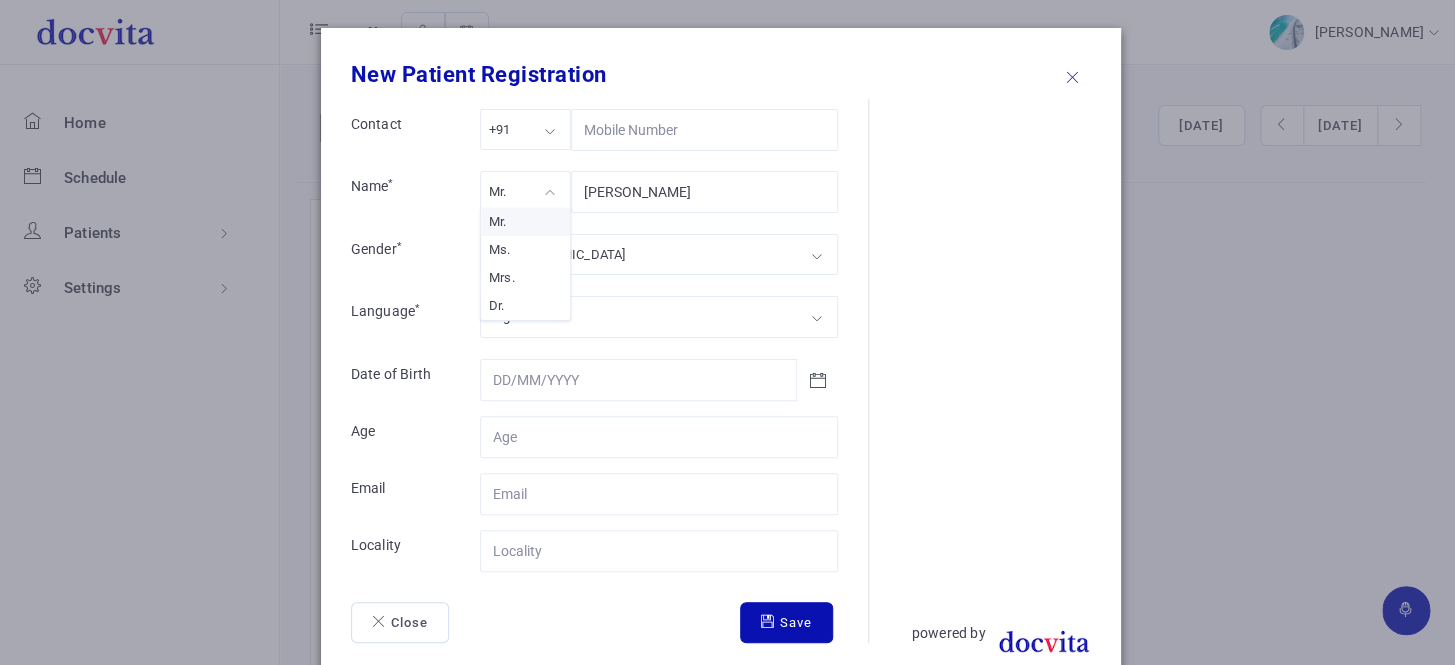 drag, startPoint x: 535, startPoint y: 191, endPoint x: 542, endPoint y: 251, distance: 60.40695 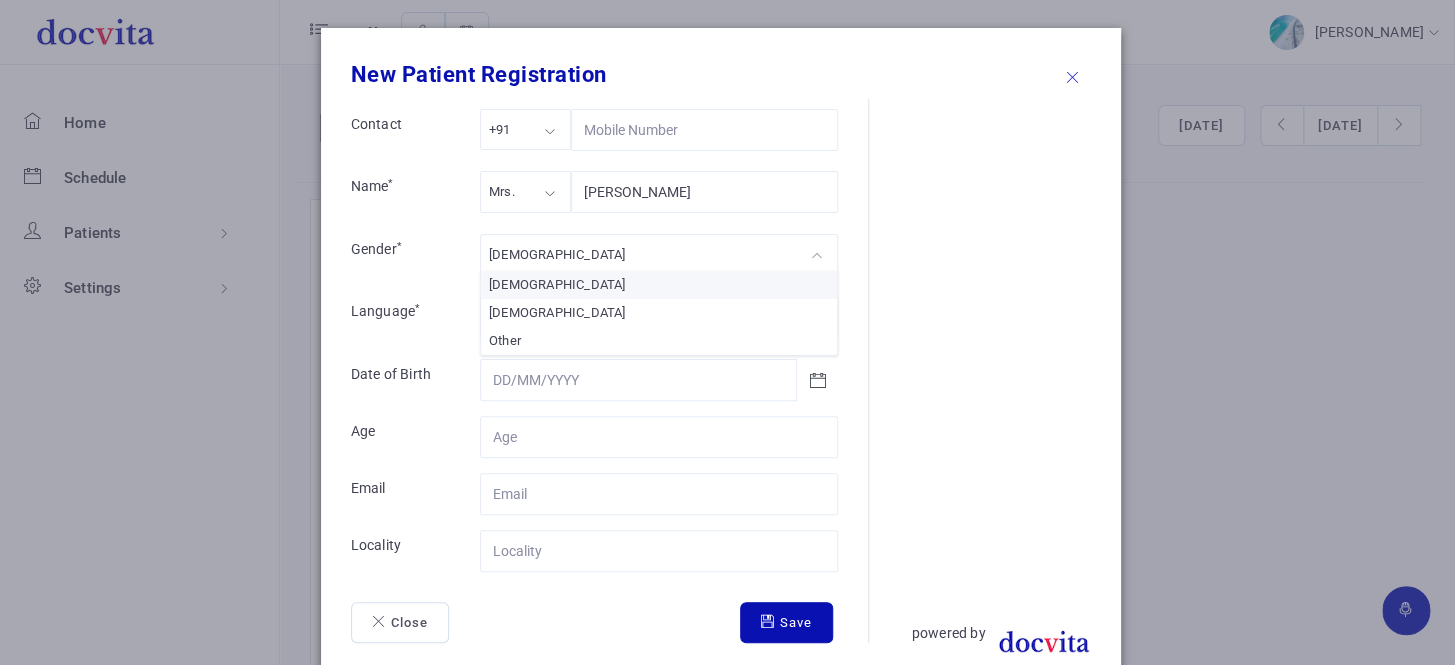 click on "[DEMOGRAPHIC_DATA]" at bounding box center [659, 254] 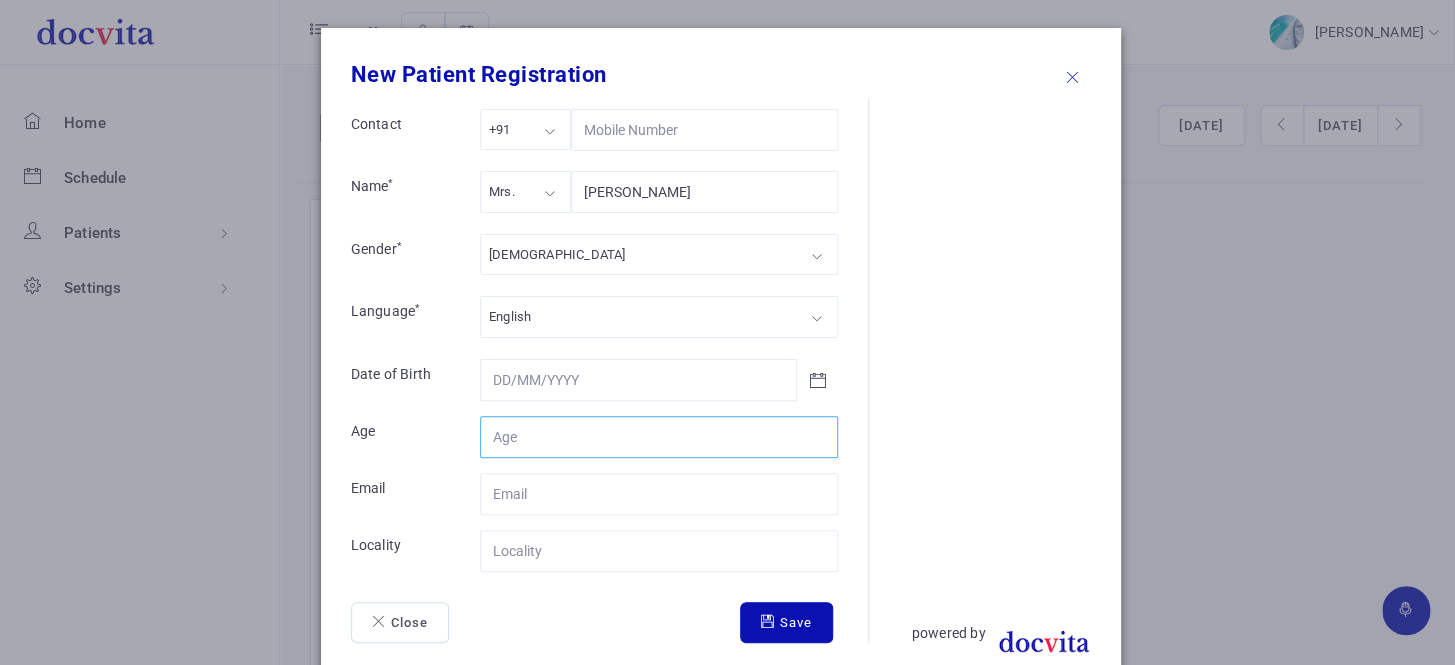 click on "Contact" at bounding box center (659, 437) 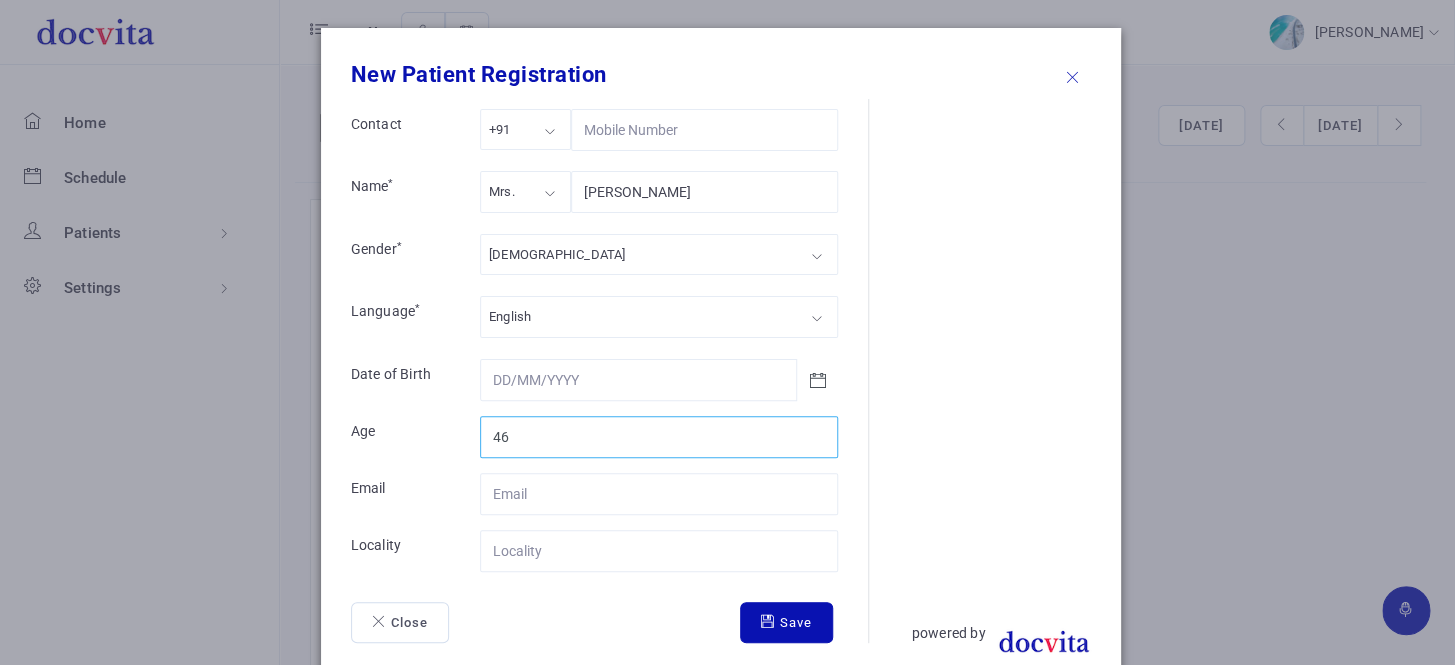 type on "46" 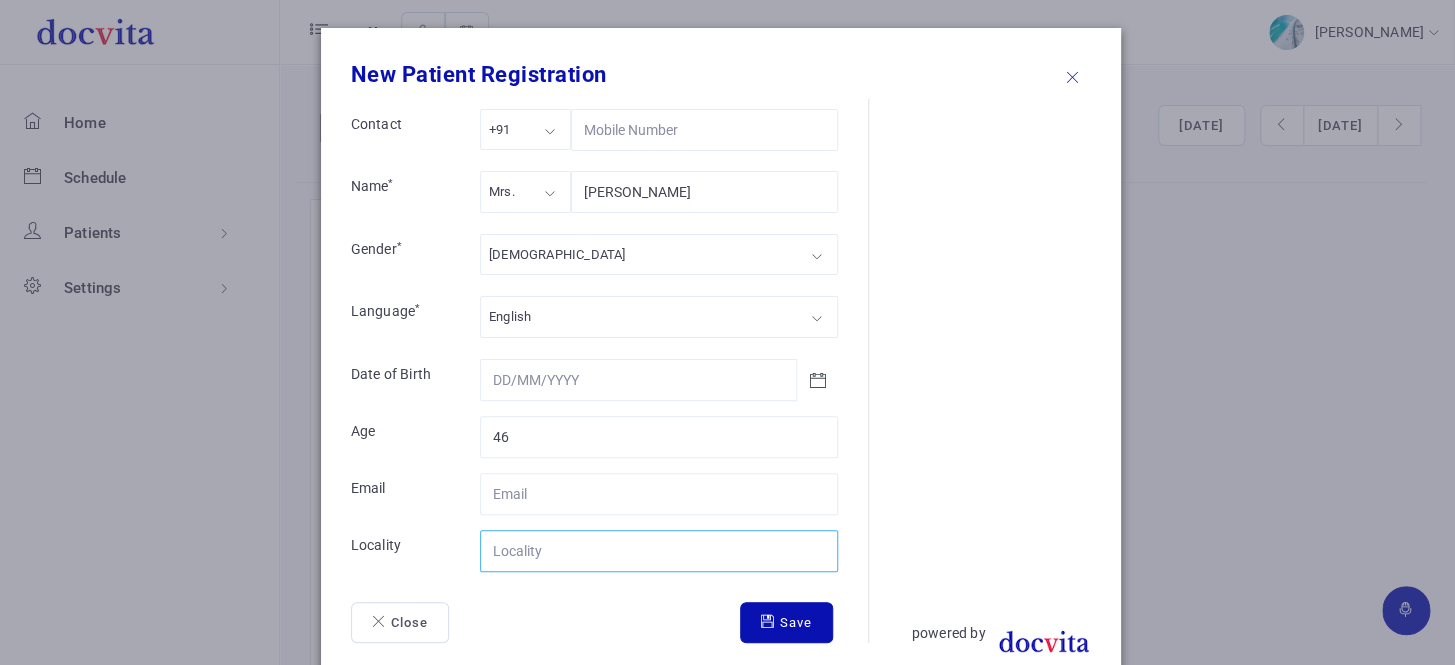 click on "Contact" at bounding box center (659, 551) 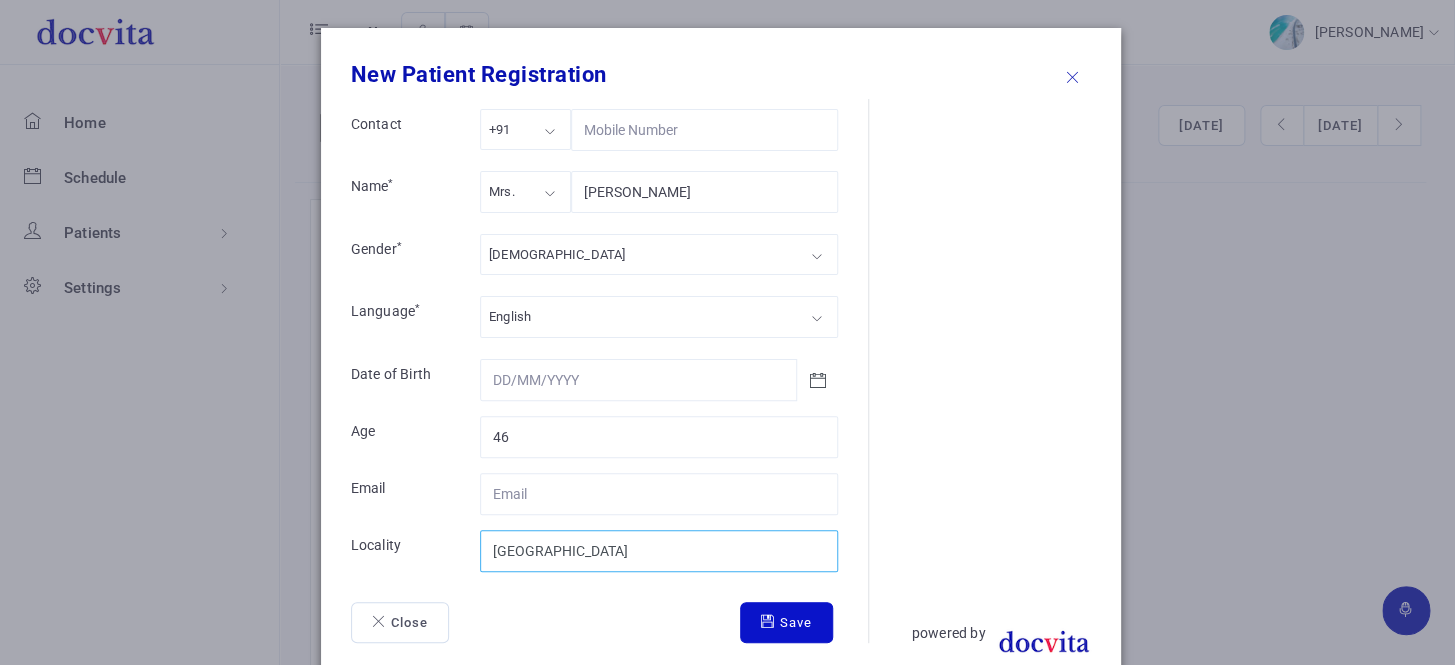 type on "[GEOGRAPHIC_DATA]" 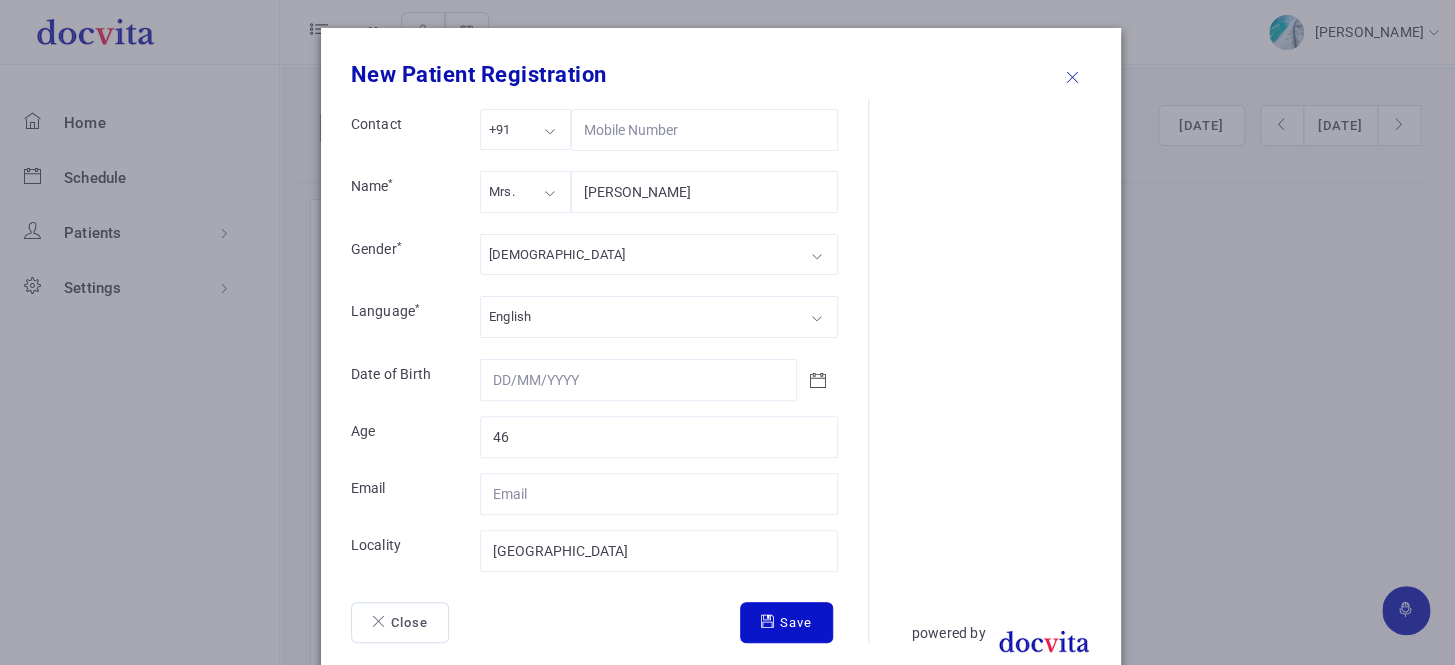 click on "Save" at bounding box center (786, 623) 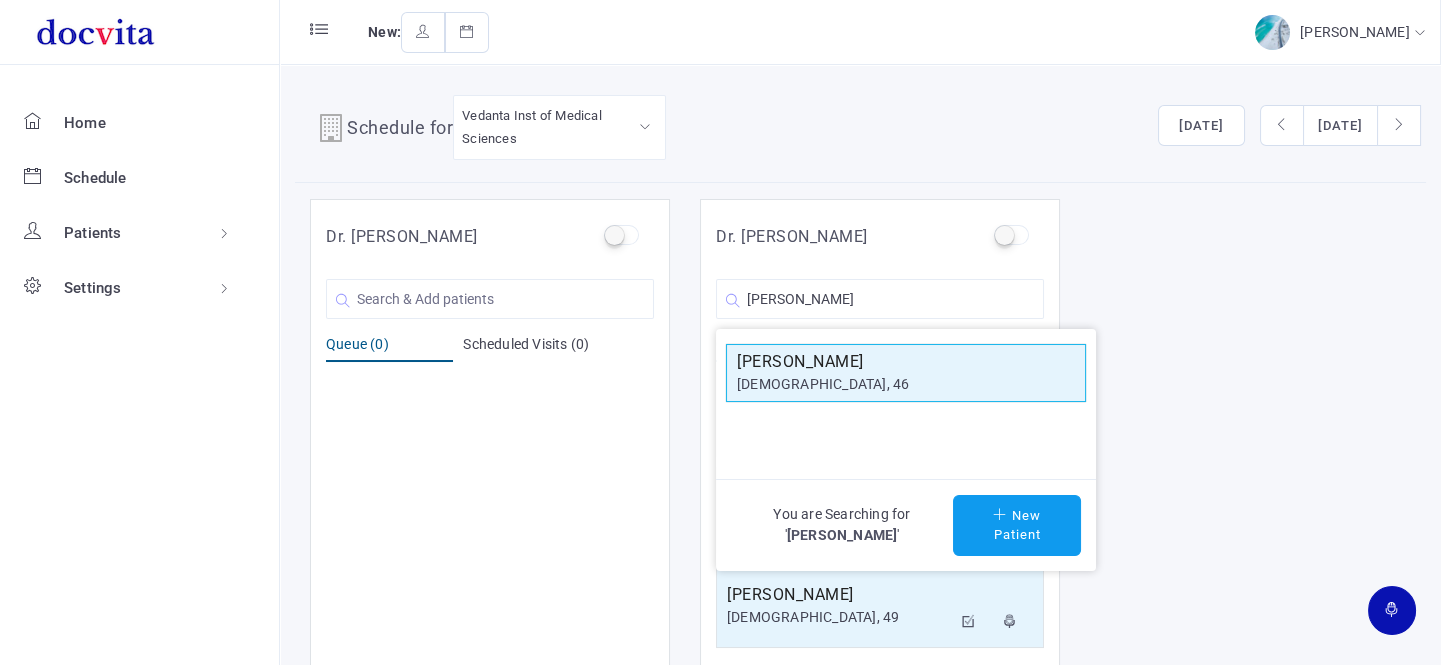 click on "[DEMOGRAPHIC_DATA], 46" 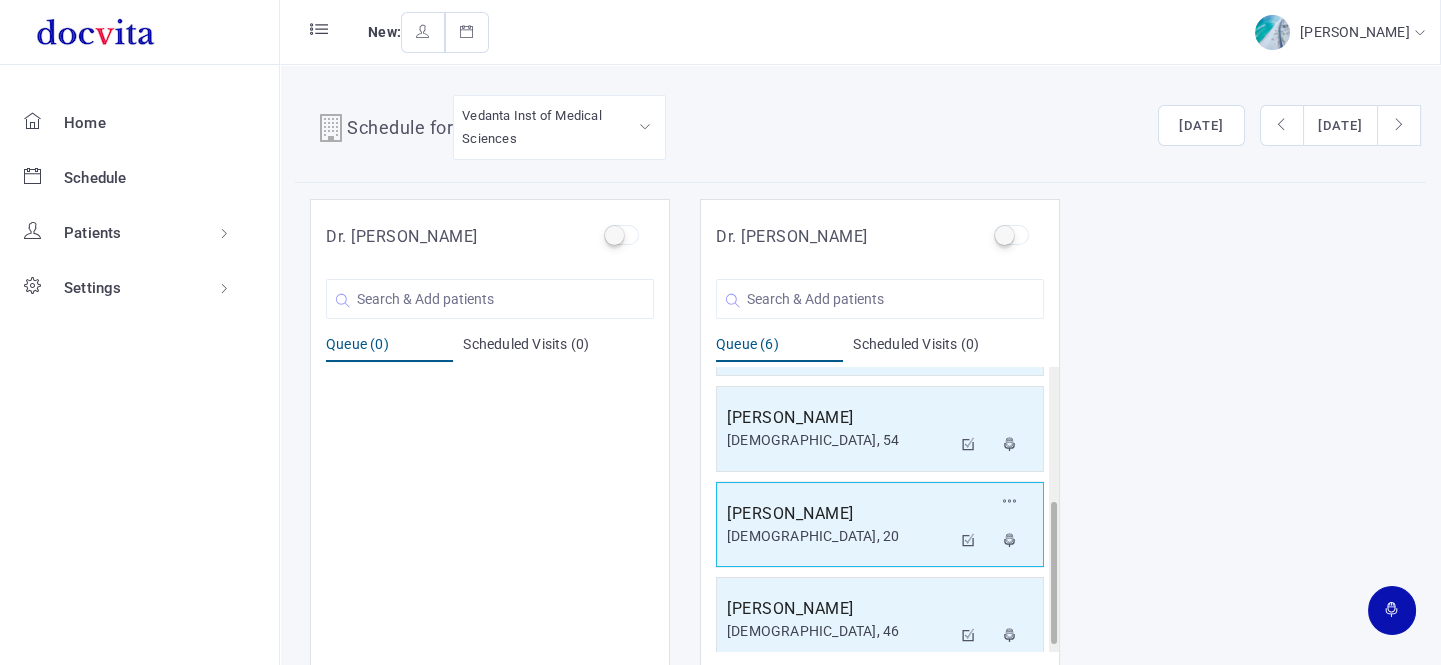 scroll, scrollTop: 287, scrollLeft: 0, axis: vertical 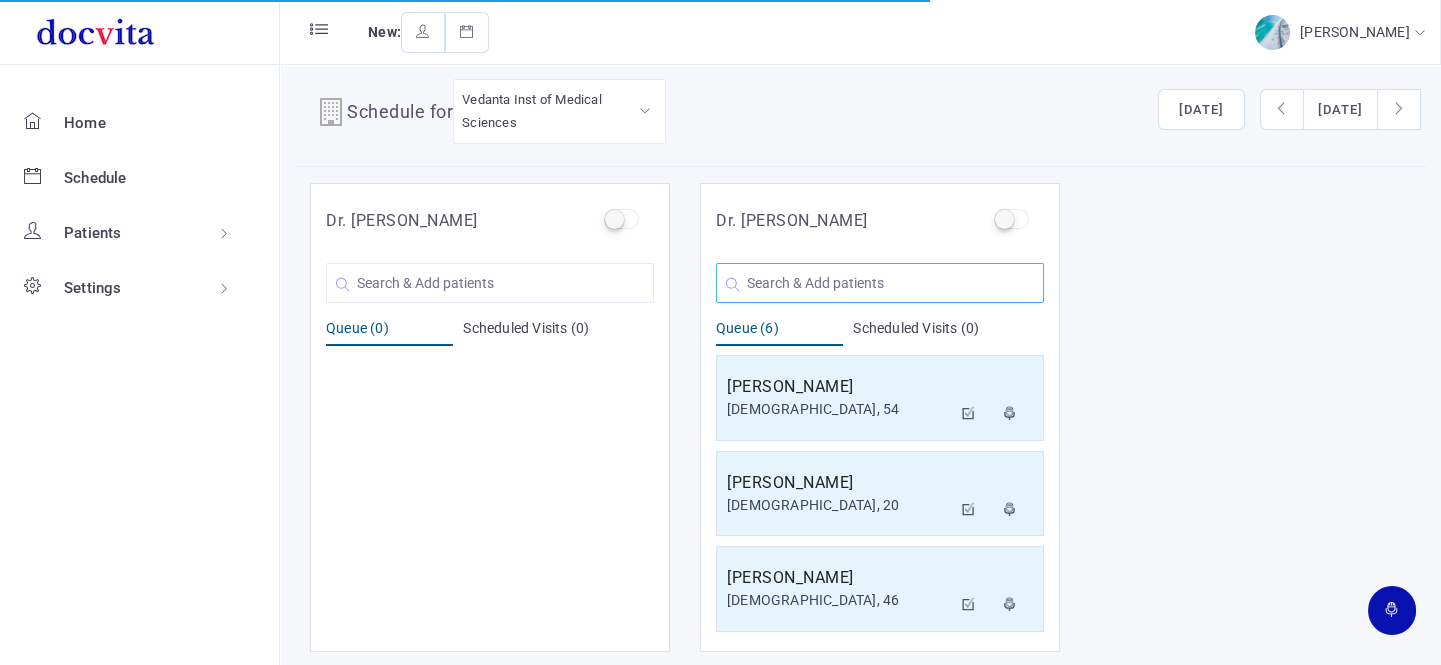 click 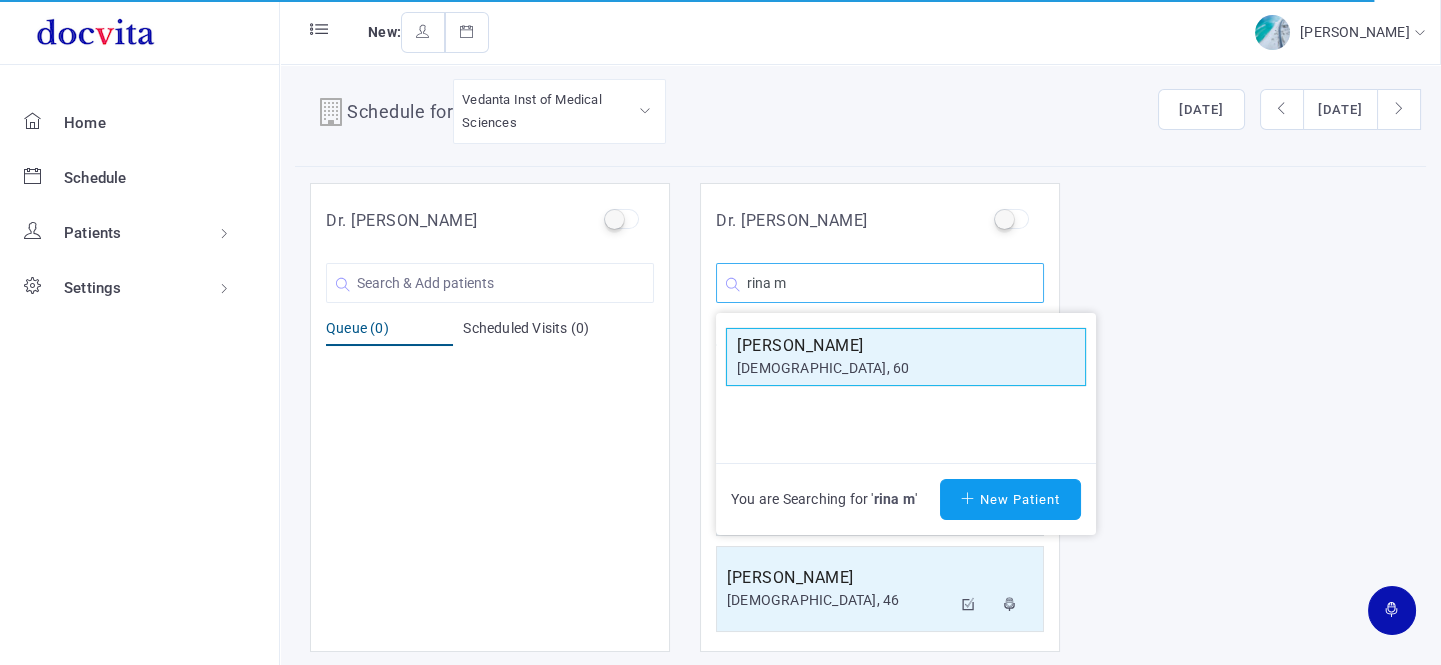 type on "rina m" 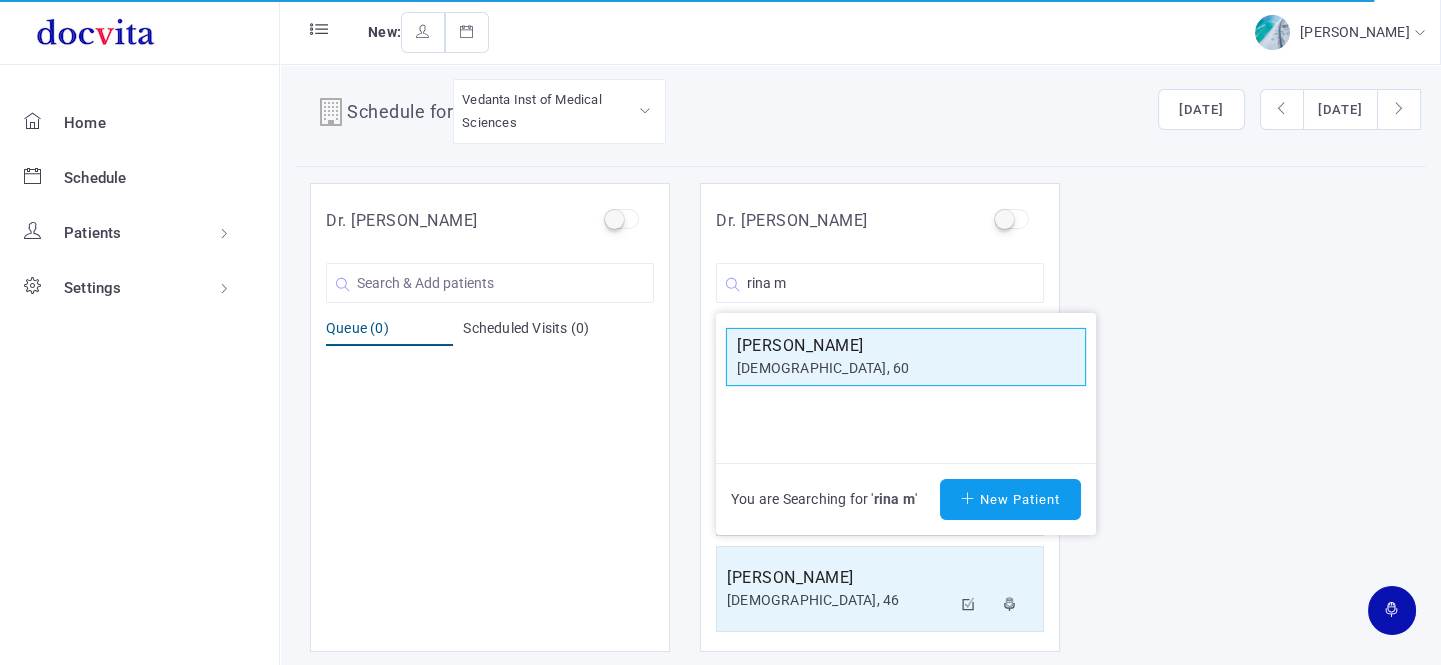 click on "[PERSON_NAME]" 